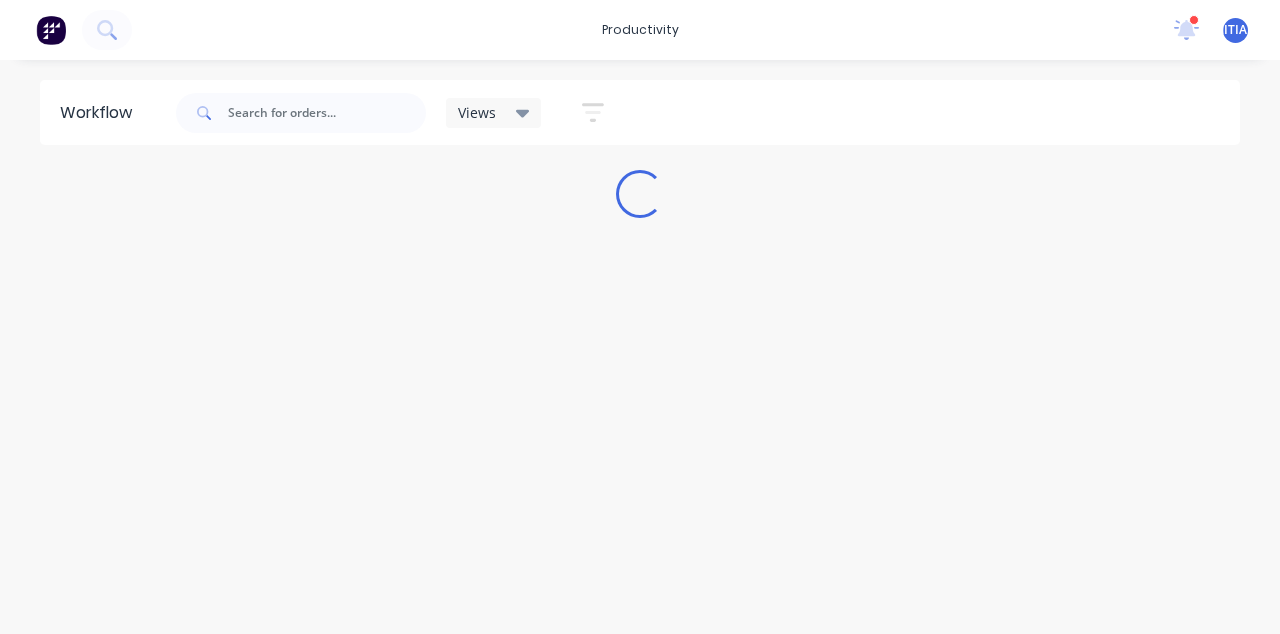 scroll, scrollTop: 0, scrollLeft: 0, axis: both 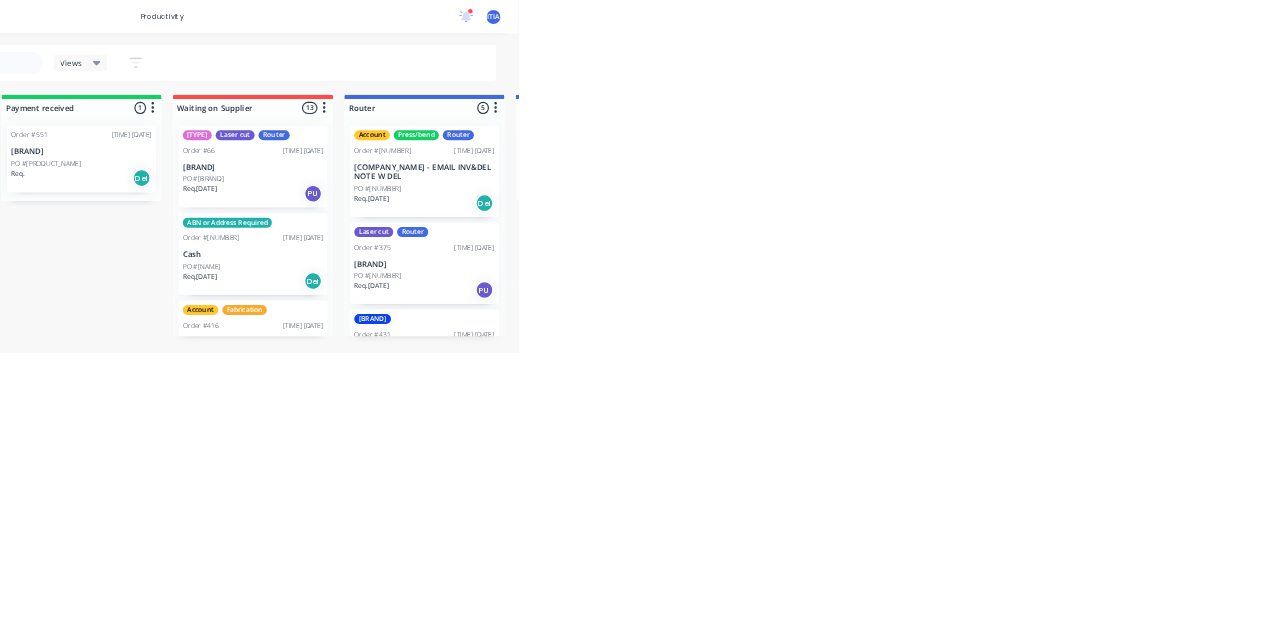 click on "[COMPANY] - EMAIL INVOICES" at bounding box center [803, 300] 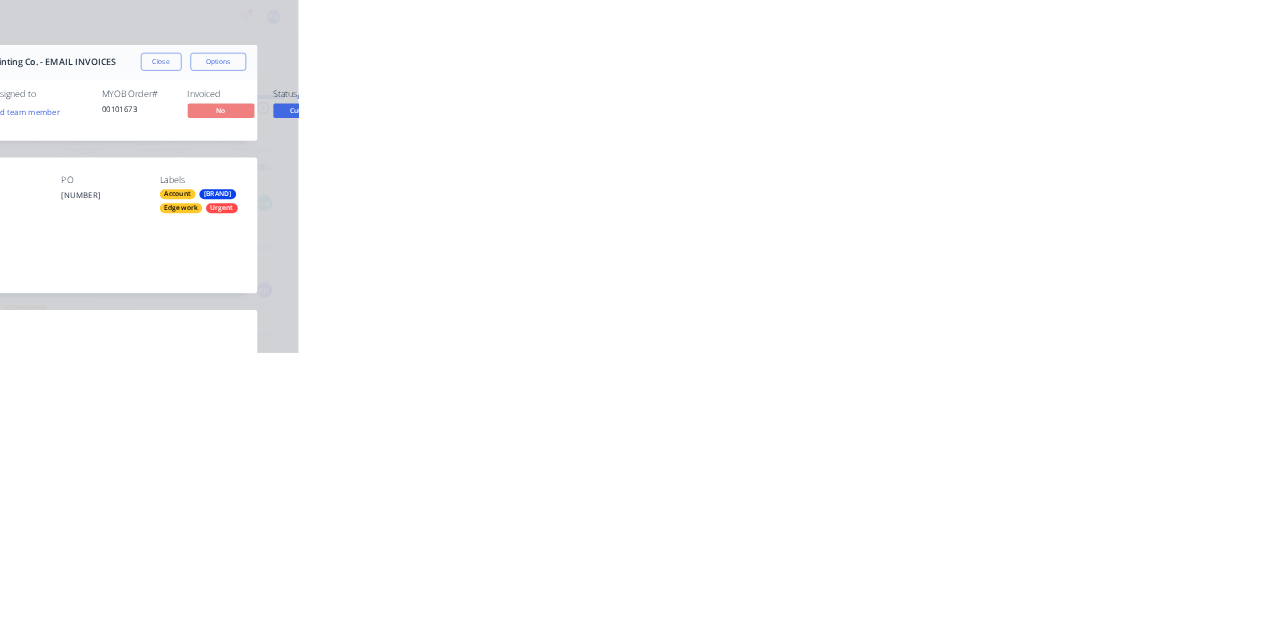 click on "Collaborate" at bounding box center (170, 175) 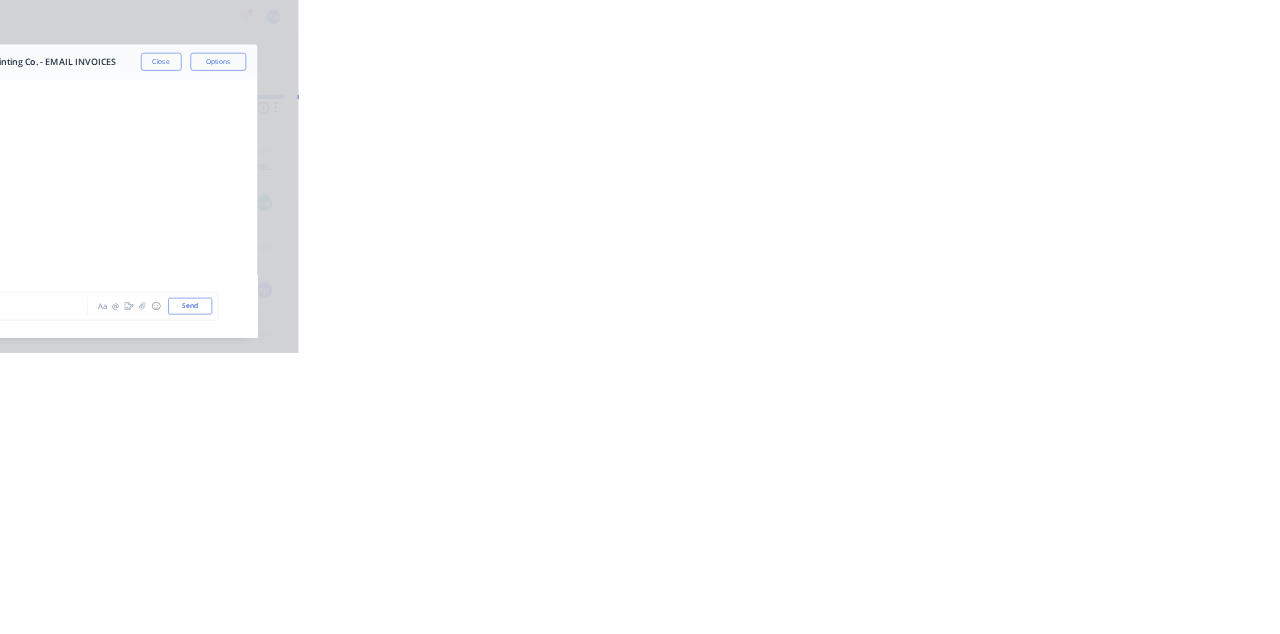 scroll, scrollTop: 16, scrollLeft: 0, axis: vertical 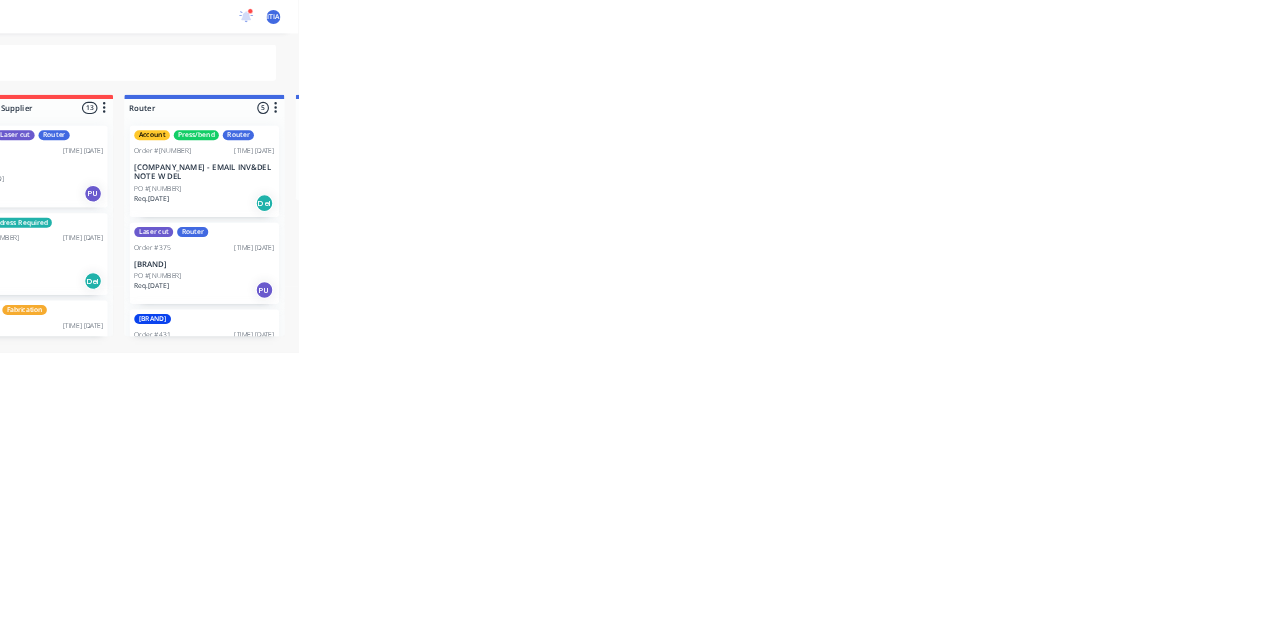 click on "PO #[NUMBER] Clear" at bounding box center (495, 320) 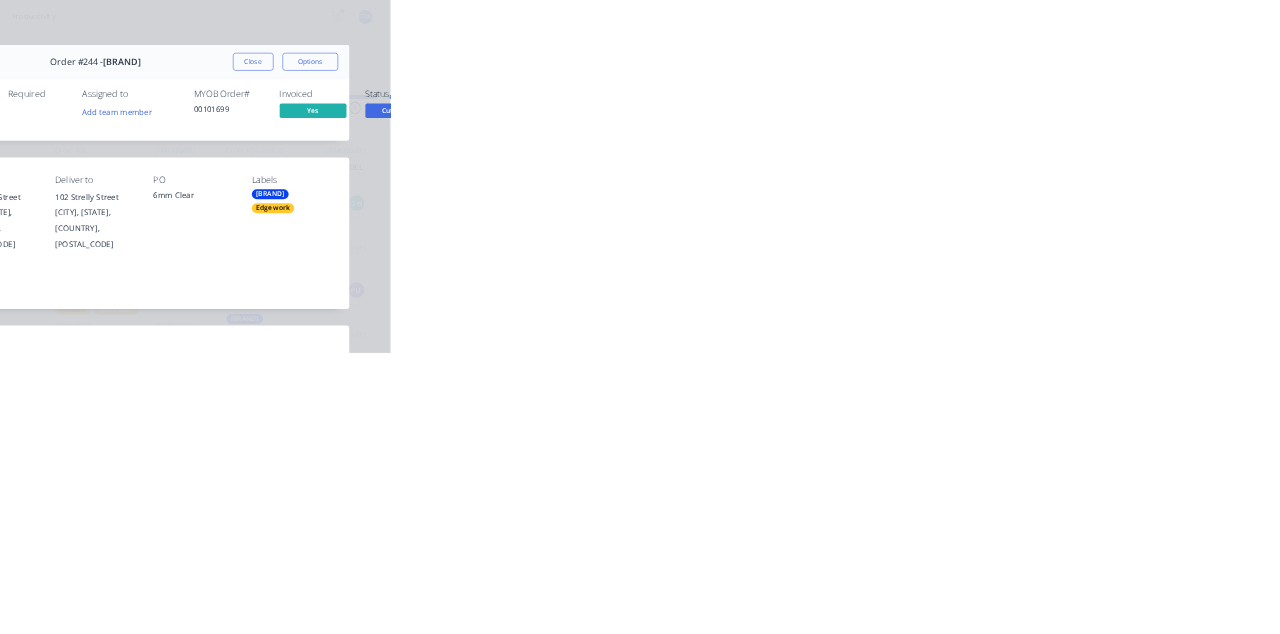 click on "Close" at bounding box center (1033, 111) 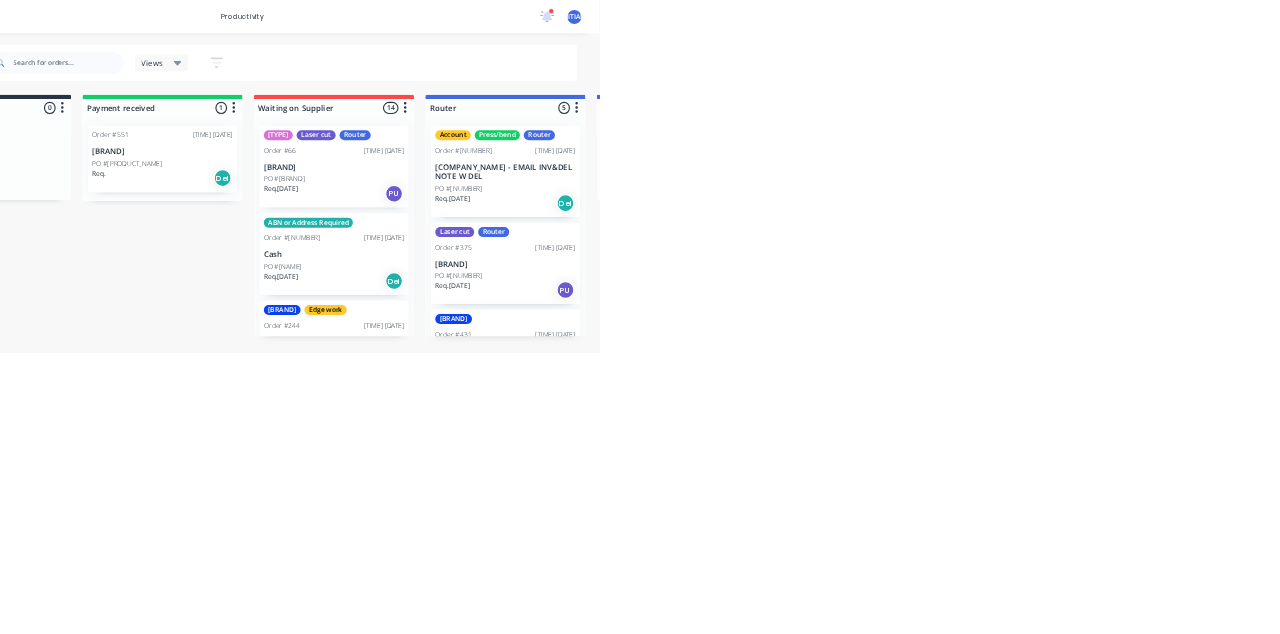 scroll, scrollTop: 706, scrollLeft: 0, axis: vertical 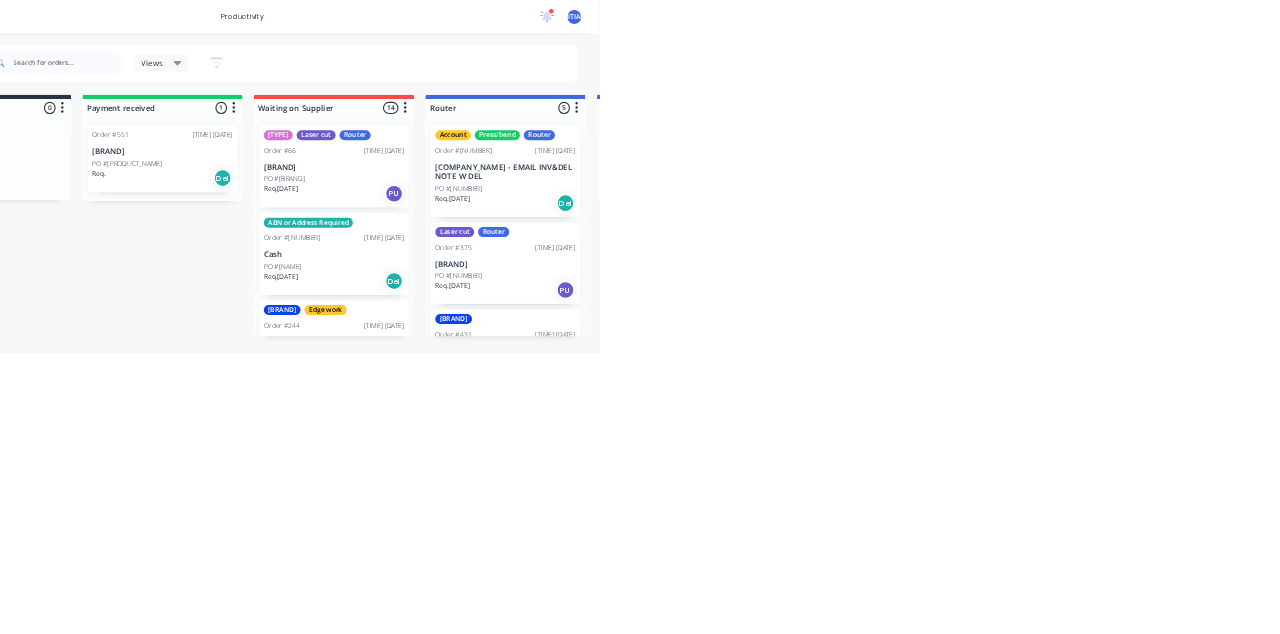 click on "Cash" at bounding box center (803, 300) 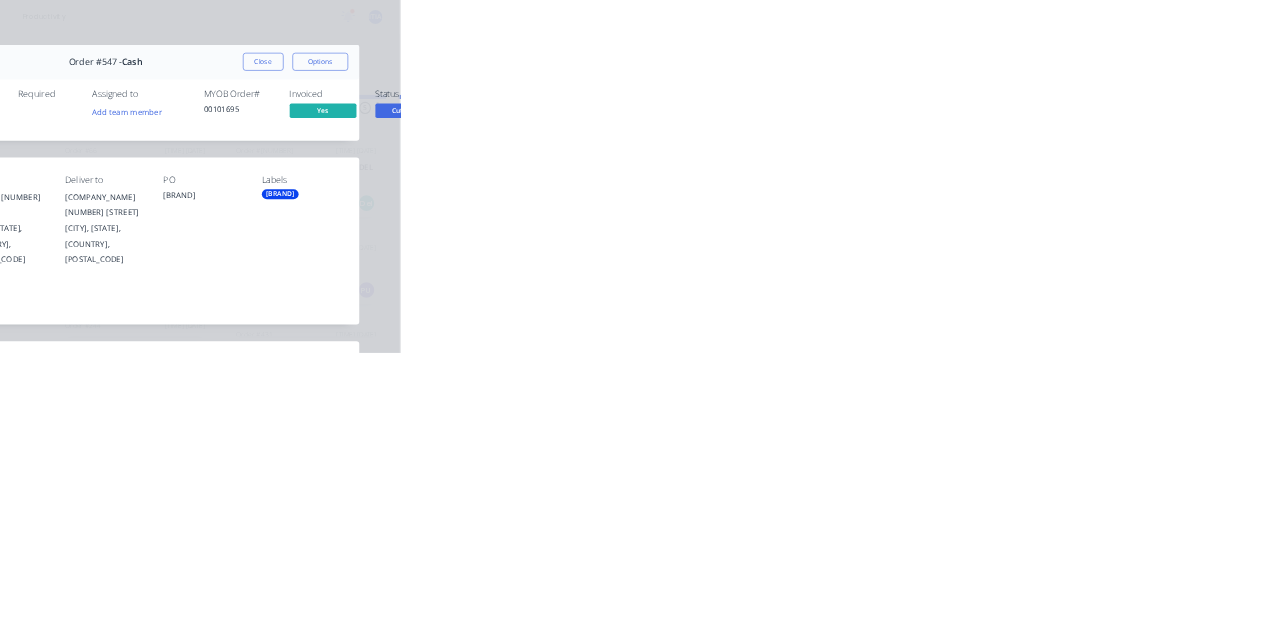 scroll, scrollTop: 0, scrollLeft: 0, axis: both 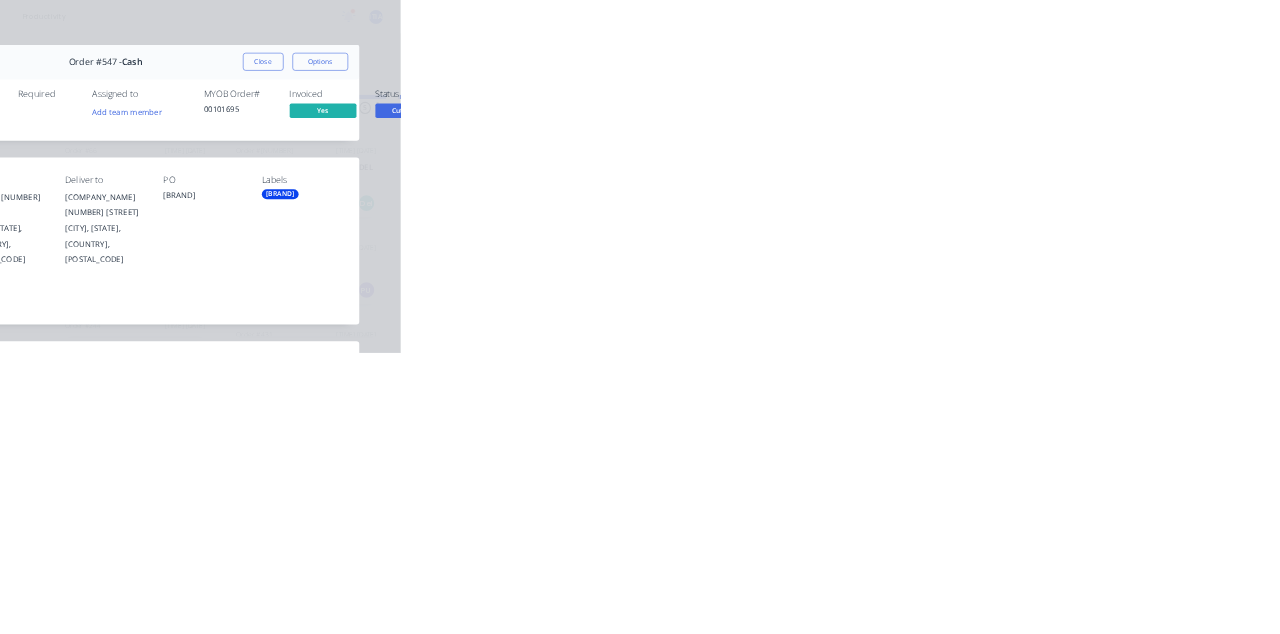 click on "Close" at bounding box center [1033, 111] 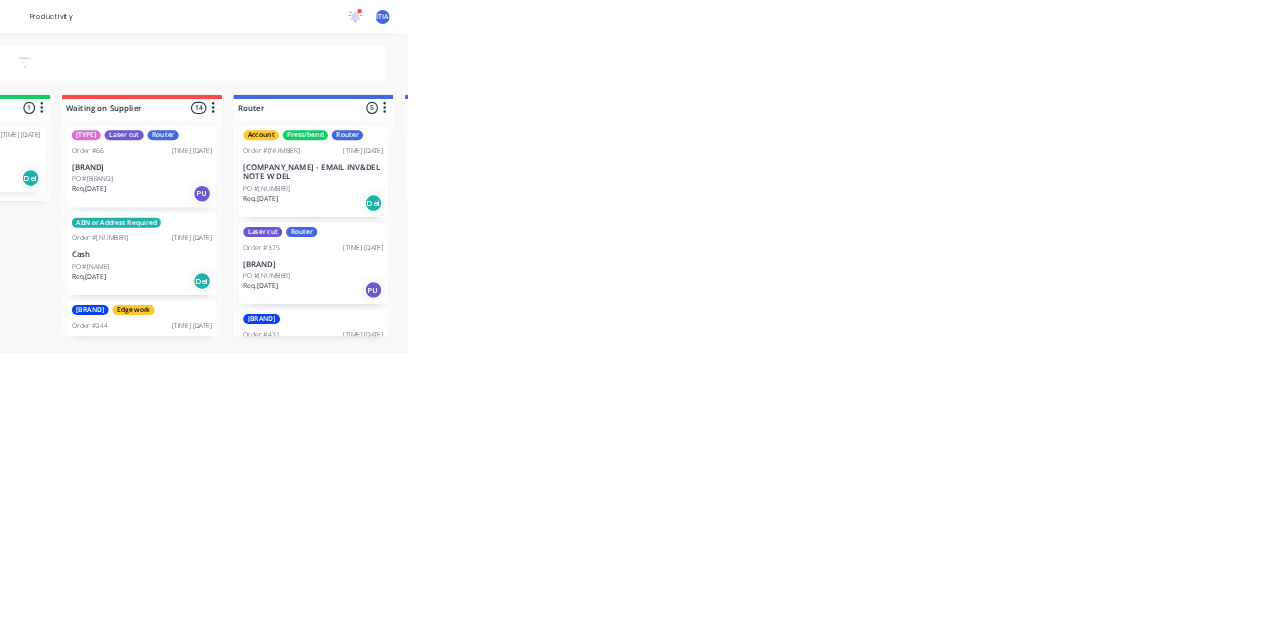click on "[COMPANY]" at bounding box center (803, 300) 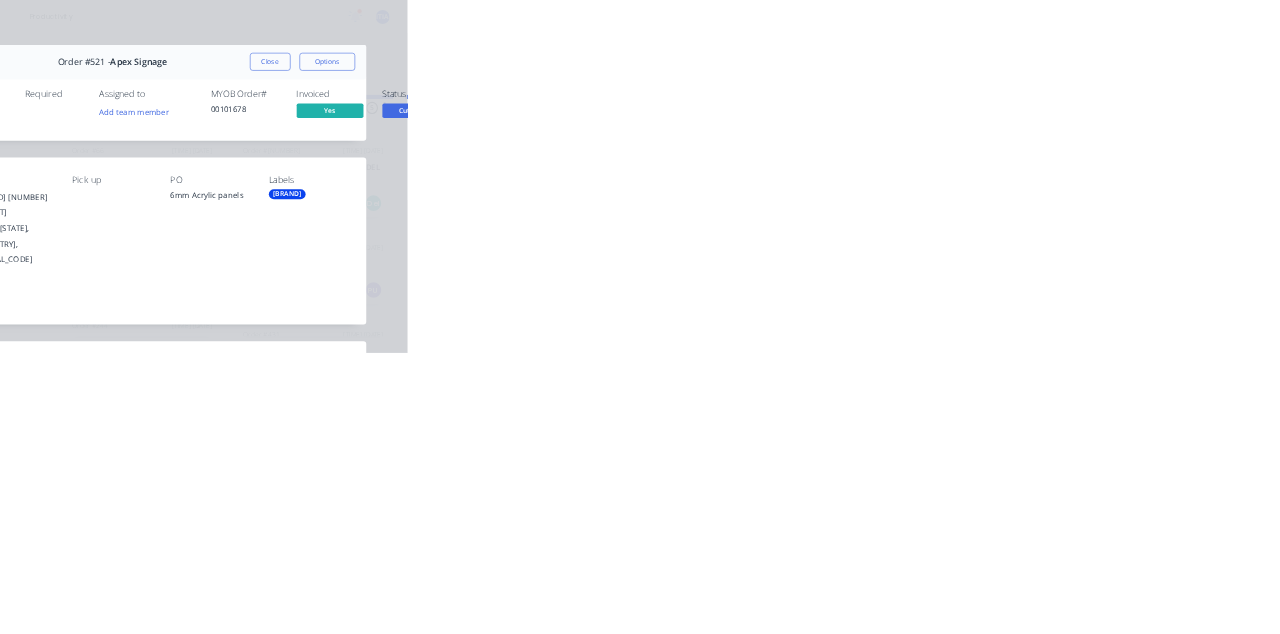 click on "Close" at bounding box center [1033, 111] 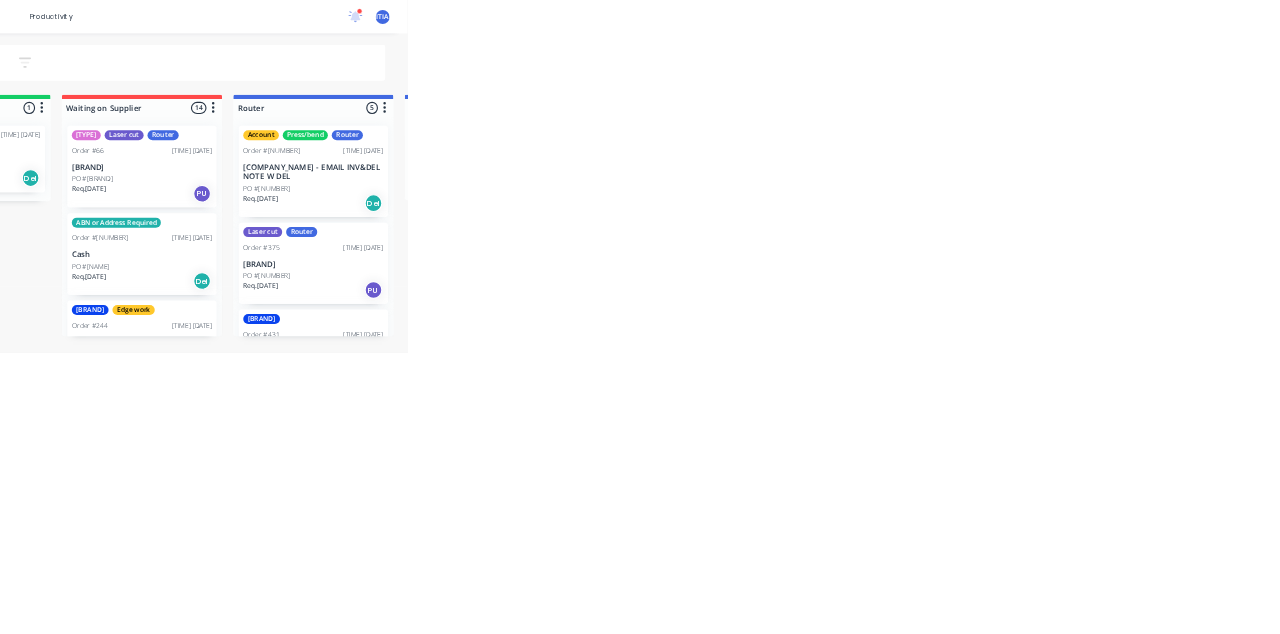 scroll, scrollTop: 0, scrollLeft: 0, axis: both 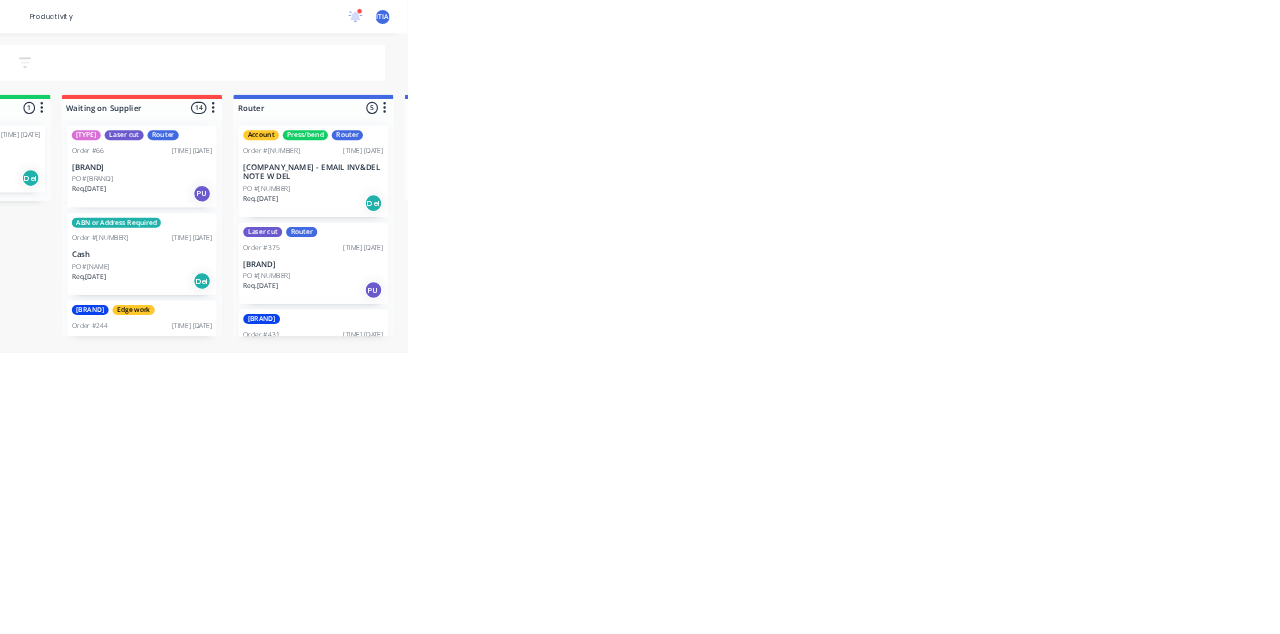 click on "Cash" at bounding box center (803, 300) 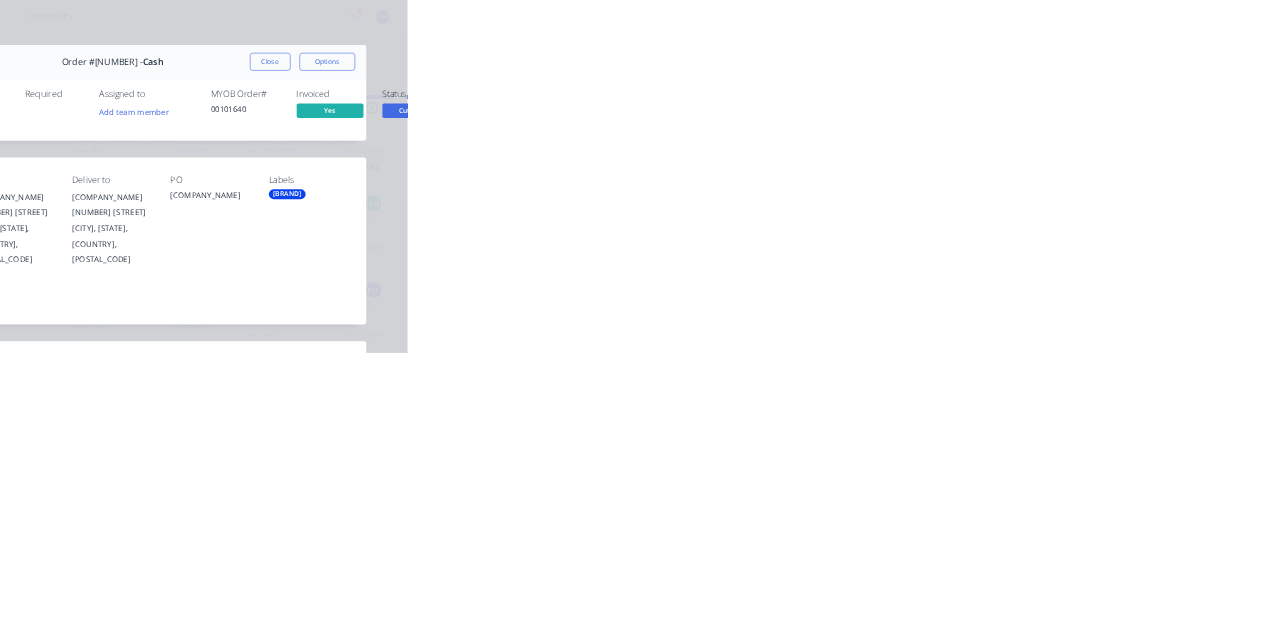 click on "Order details Collaborate Checklists 0/0 Tracking Linked Orders Timeline   Order details   Collaborate   Checklists   Tracking   Linked Orders   Timeline Order #533 -  Cash Close   Options     Created by Darren Created 25/06/25 Required Assigned to Add team member MYOB   Order  # 00101640 Invoiced Yes Status Cut to size Contact Liz Forrester 0409 220 899 harbourgroup@optusnet.com.au Bill to Harbour Group 74A Carrington Street Revesby, New South Wales, Australia, 2212 Deliver to Harbour Group 74A Carrington Street Revesby, Queensland, Australia, 2212 PO Harbour group Labels CTS Create new label Notes Checked MYOB Products Qty  Kit 1 4.5mm Black Acrylic panel with double sided tape applied 100mm x 700mm Labour $10.00 Sub total $93.64 Margin $0.00  ( 0.00 %) Tax $9.36 Total $103.00" at bounding box center [640, 317] 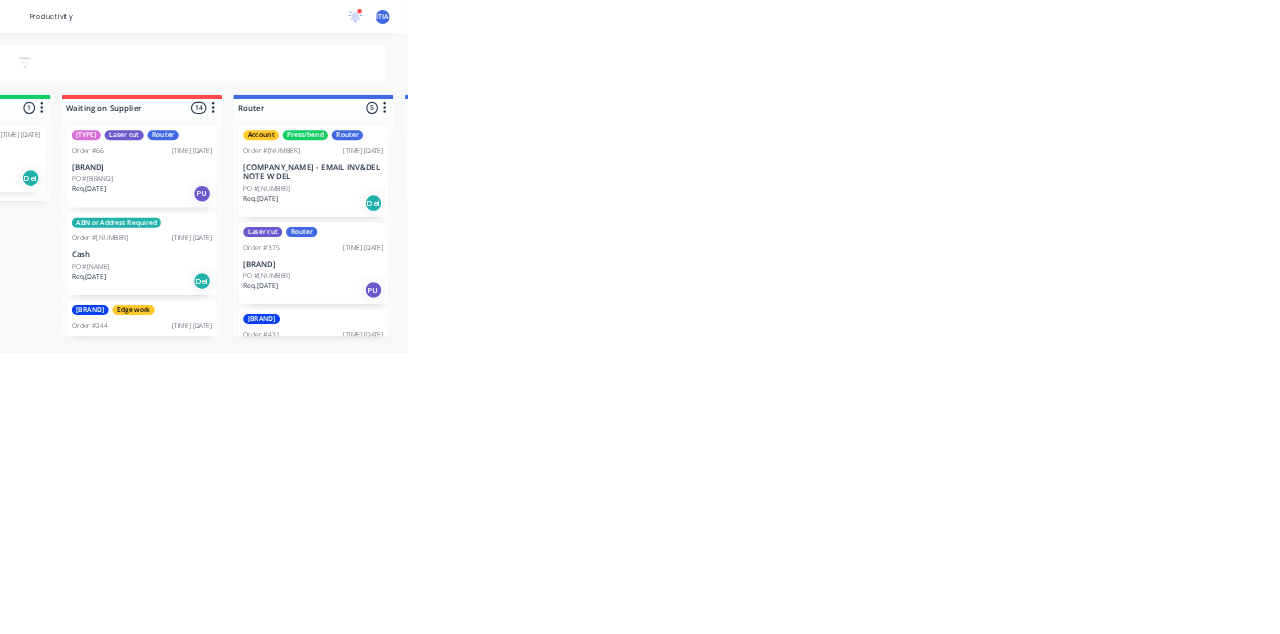 scroll, scrollTop: 706, scrollLeft: 0, axis: vertical 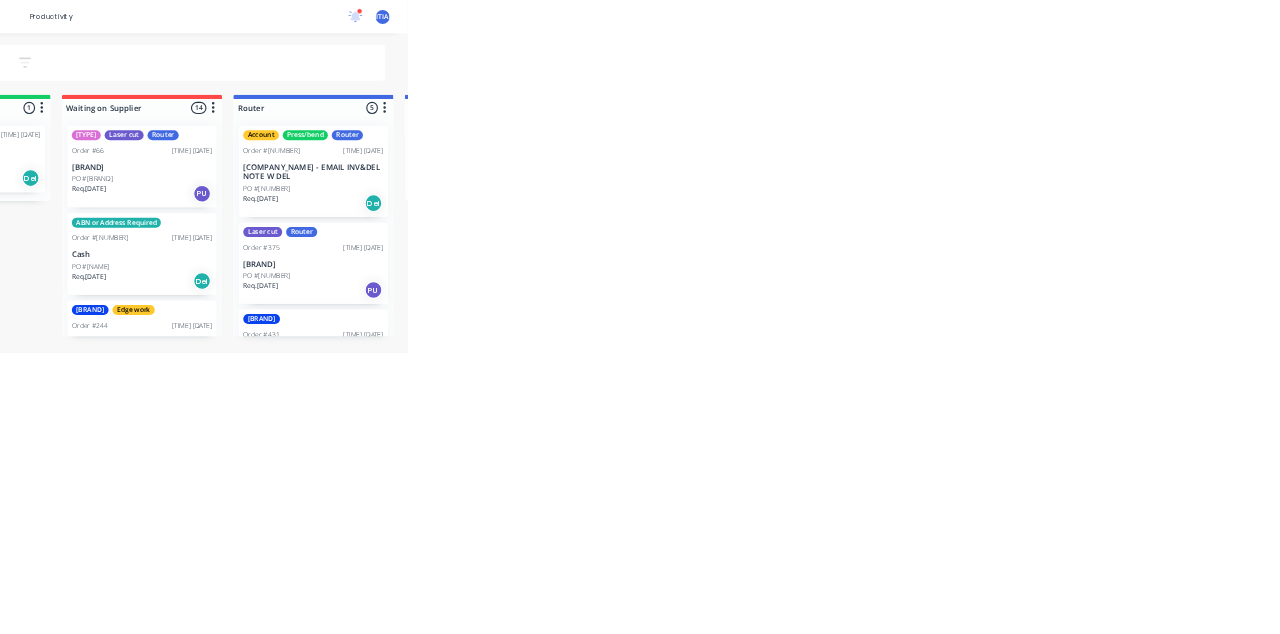 click on "[COMPANY] - EMAIL INVOICES" at bounding box center (803, 300) 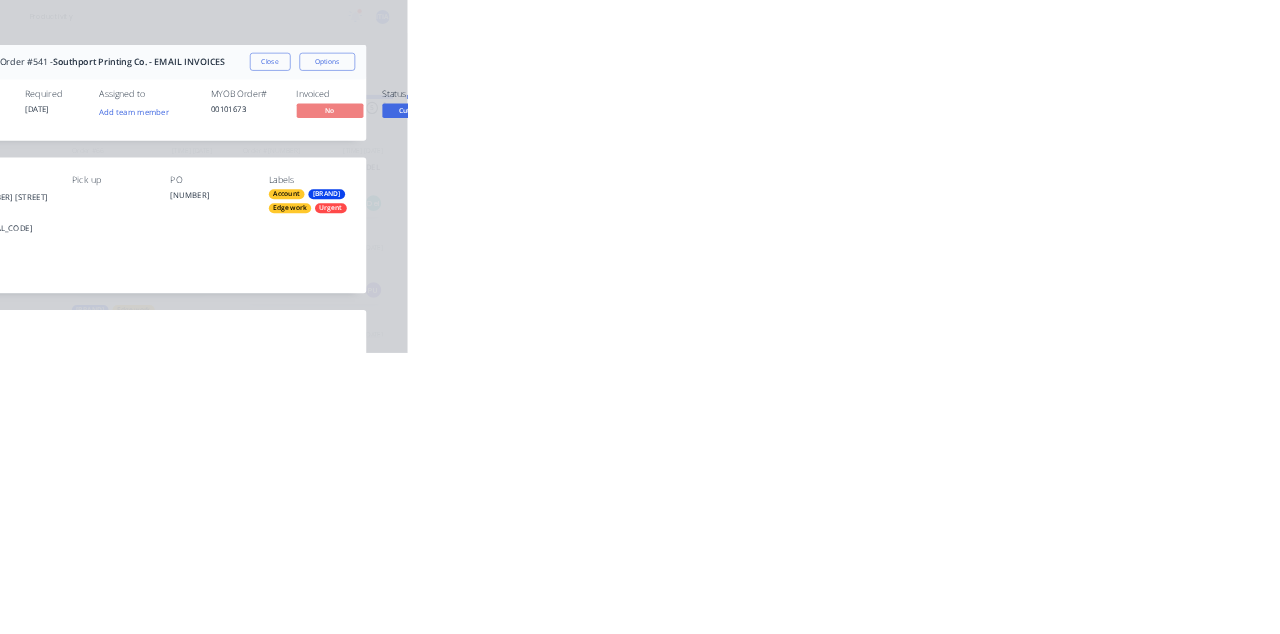 click on "Close" at bounding box center (1033, 111) 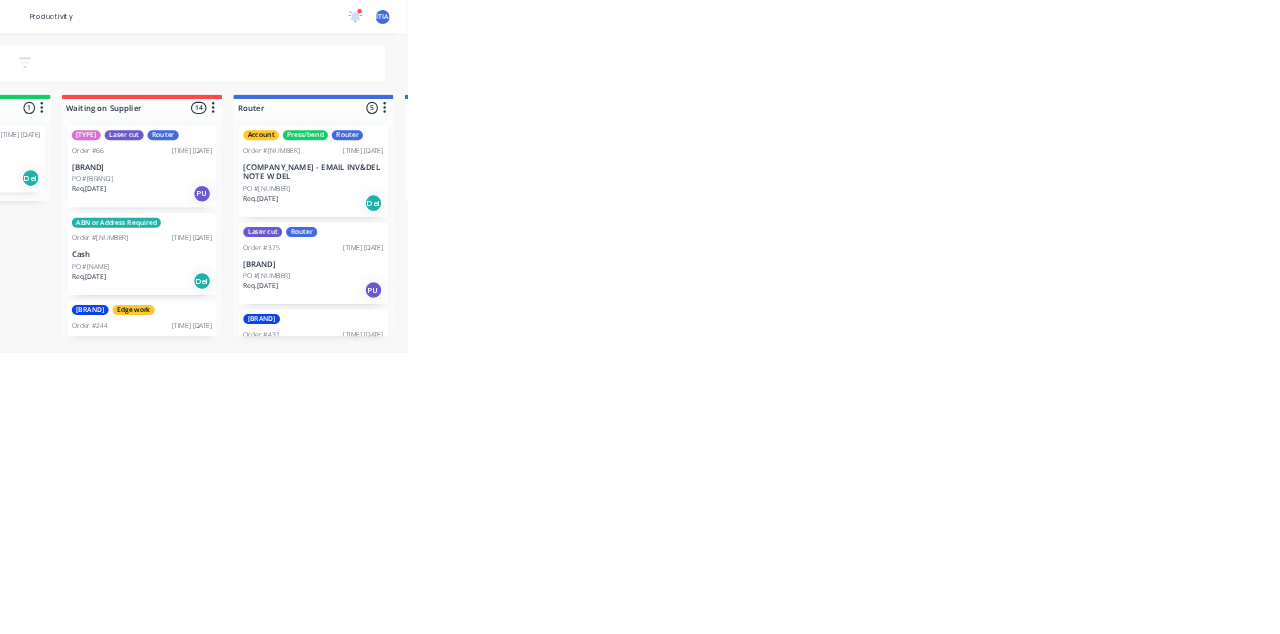 click on "Account CTS Edge work Urgent Order #541 01:28 PM 27/06/25 Southport Printing Co. - EMAIL INVOICES PO #75631-18210 Req. PU" at bounding box center [803, 926] 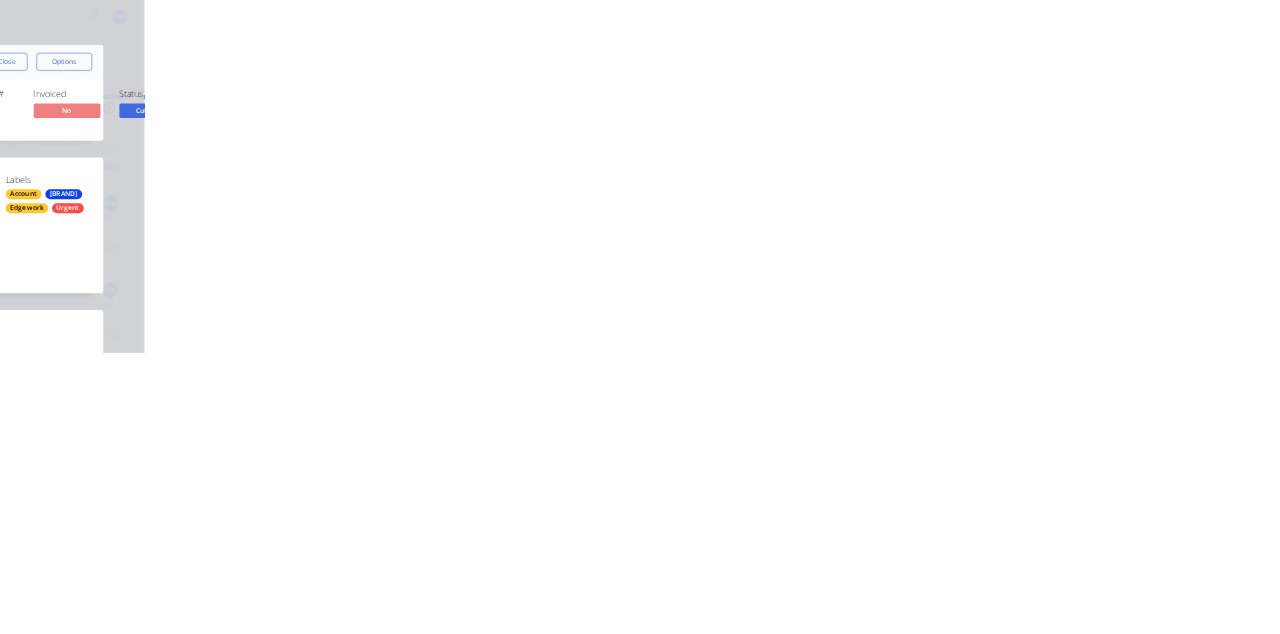 click on "Collaborate" at bounding box center (170, 175) 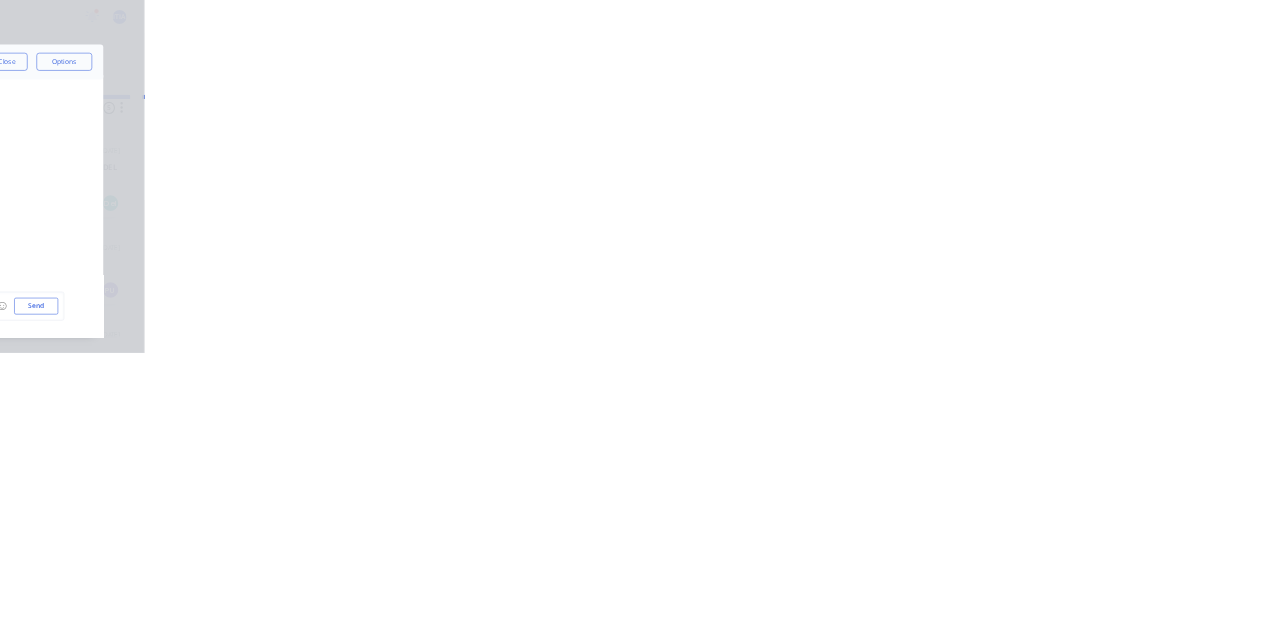 scroll, scrollTop: 16, scrollLeft: 0, axis: vertical 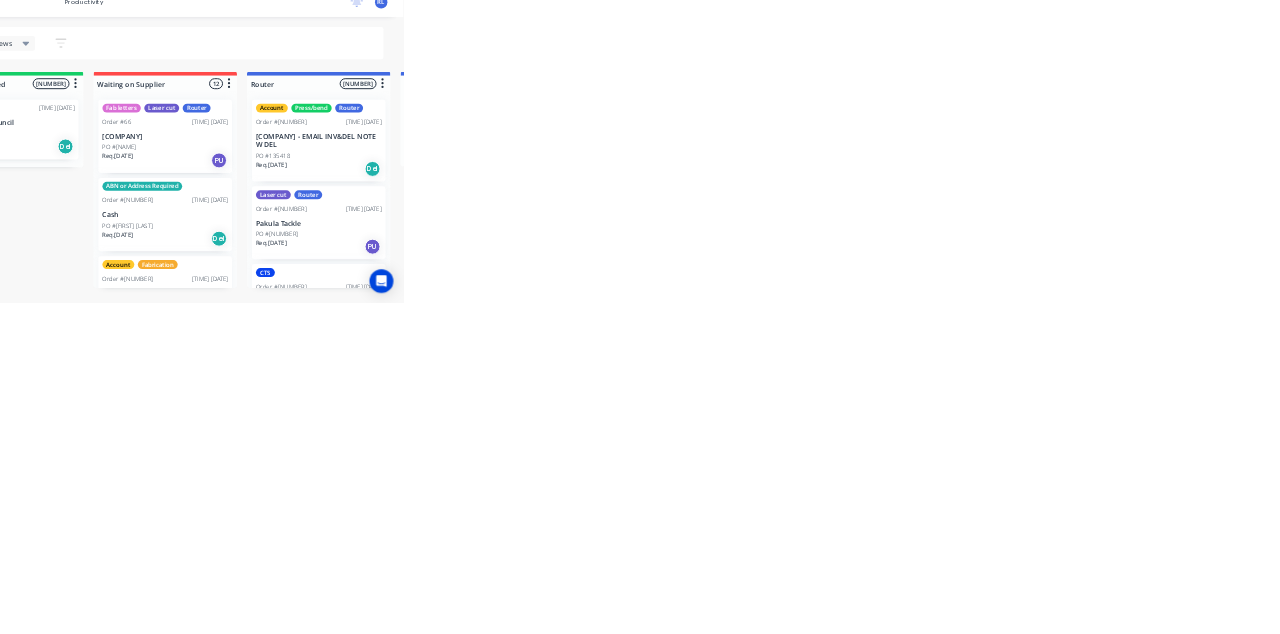 click on "[COMPANY]" at bounding box center [803, 300] 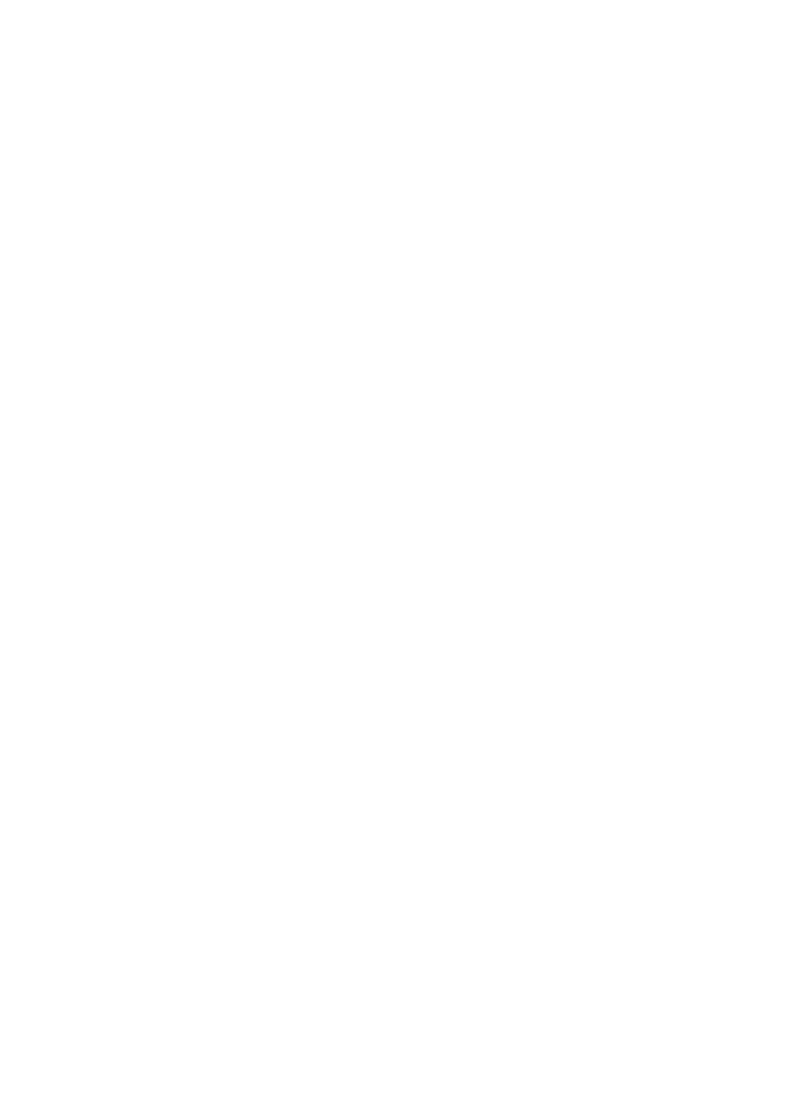 scroll, scrollTop: 0, scrollLeft: 0, axis: both 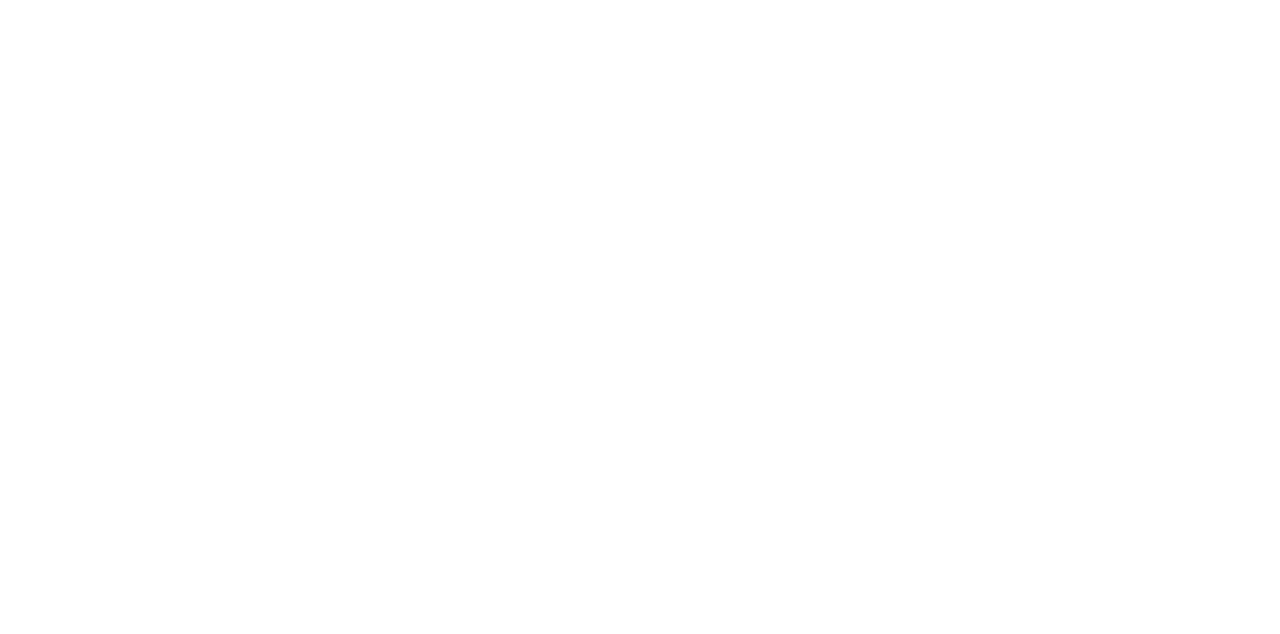 click on "Collaborate" at bounding box center (169, 175) 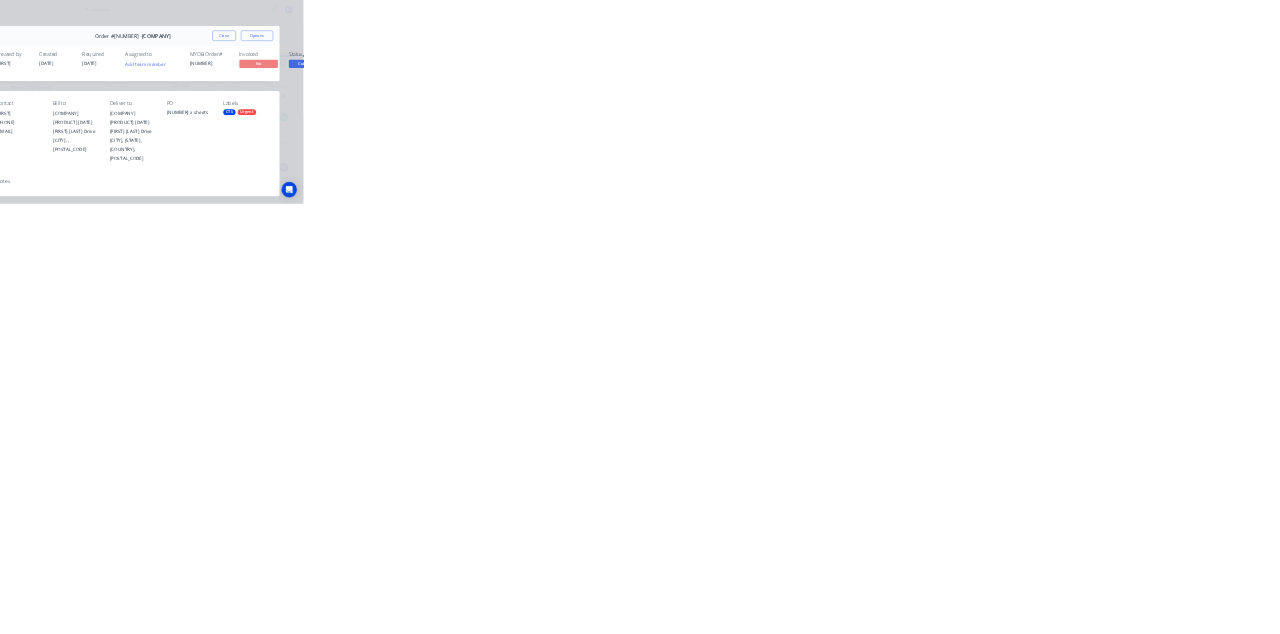 click on "Order details" at bounding box center (172, 125) 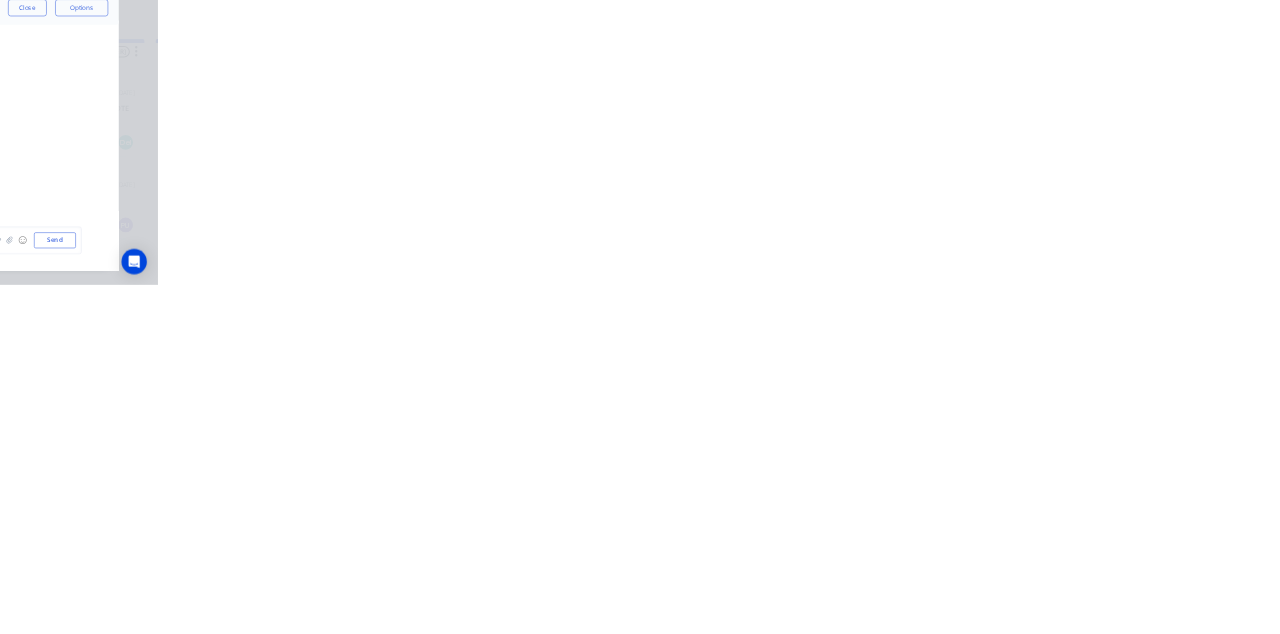 click at bounding box center (643, 550) 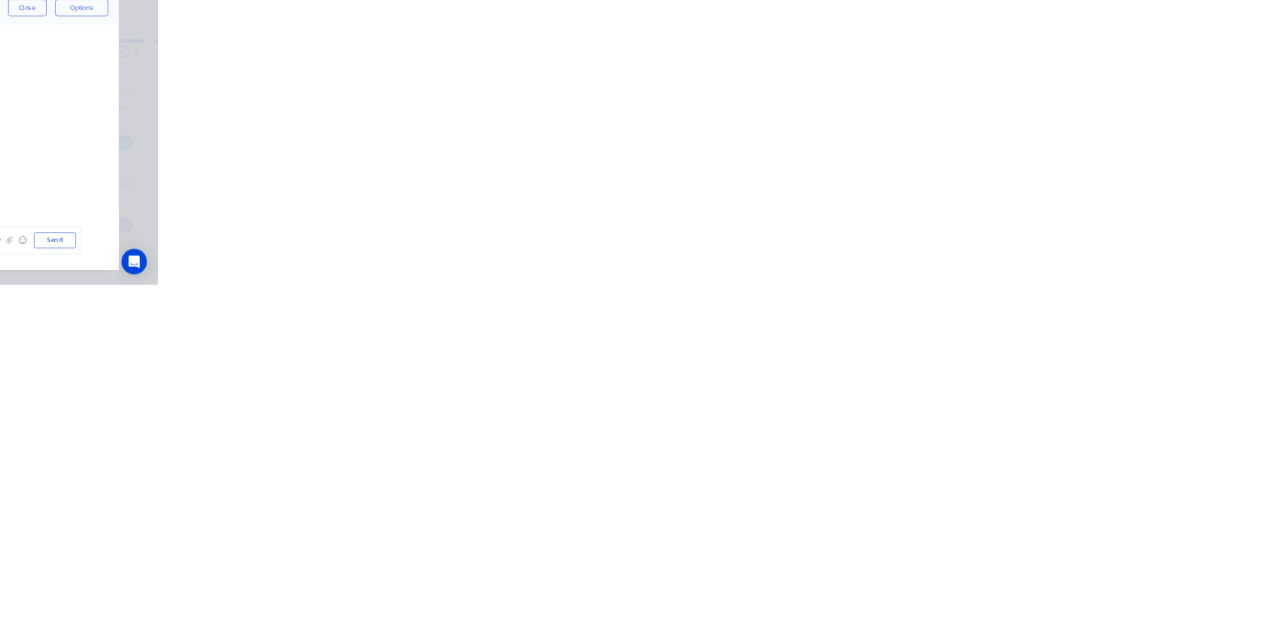 click on "@[NAME]" at bounding box center [643, 550] 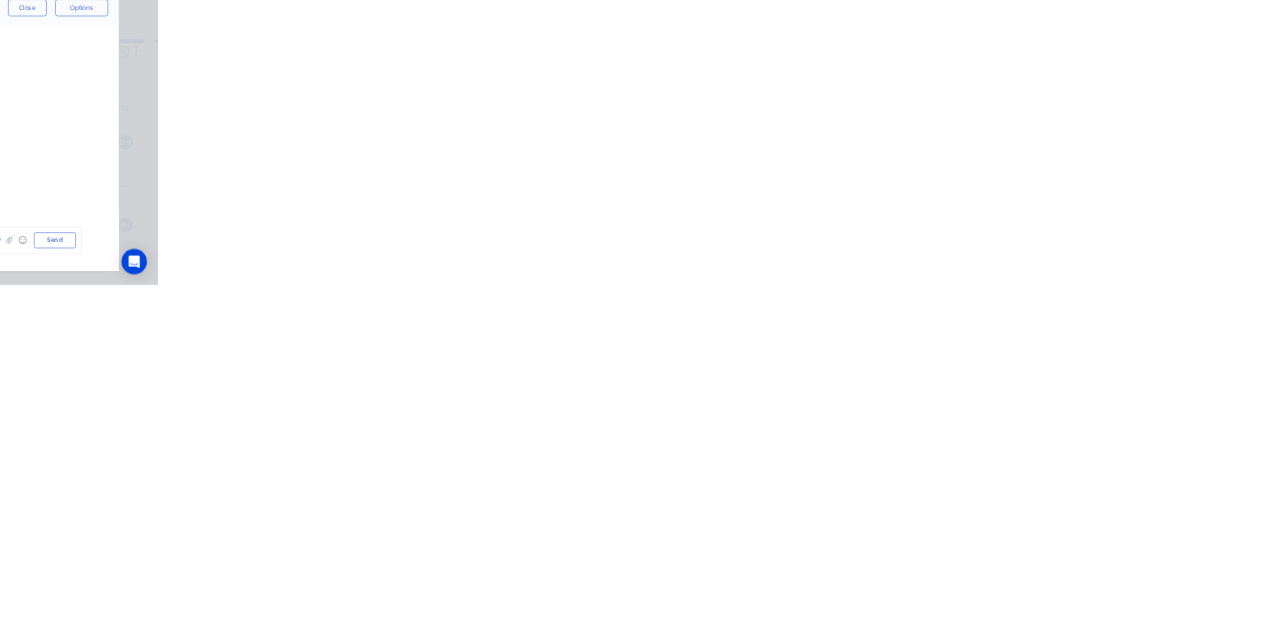 click on "Send" at bounding box center [1085, 550] 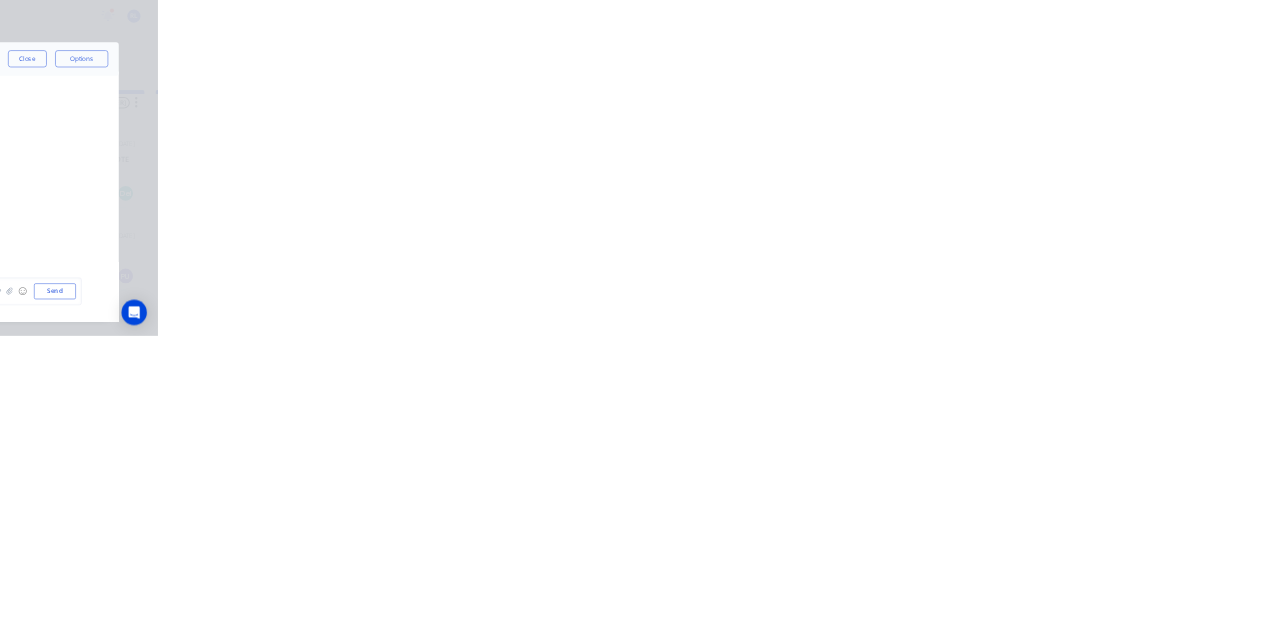 click on "Close" at bounding box center [1033, 111] 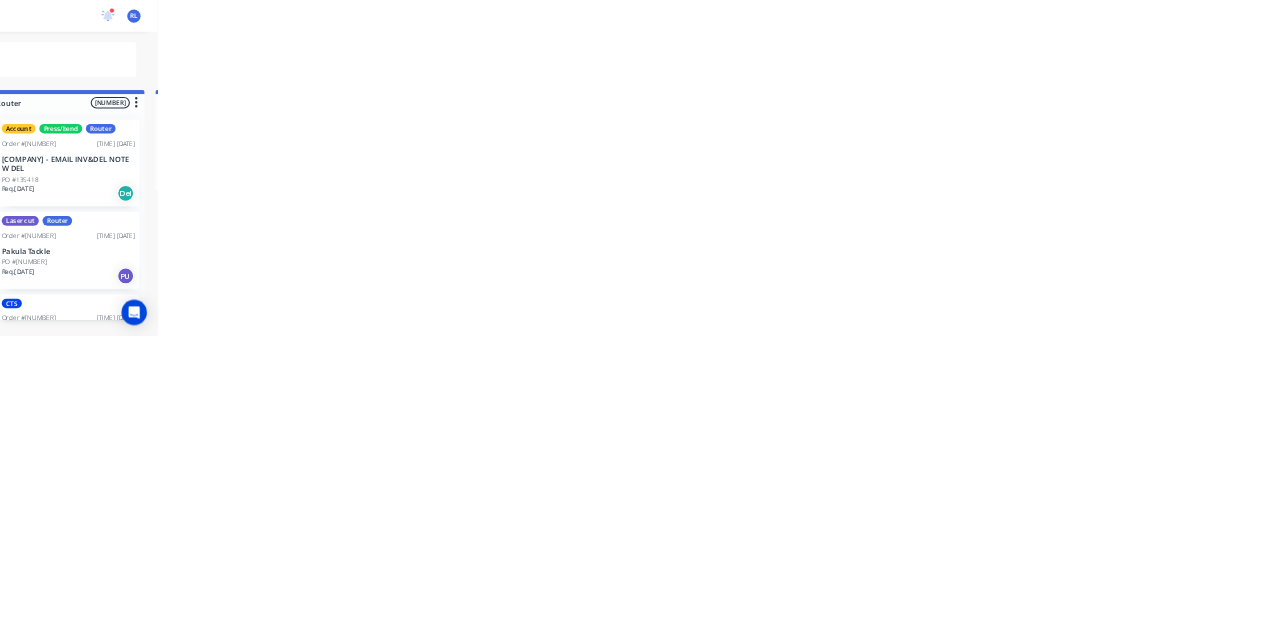 scroll, scrollTop: 864, scrollLeft: 0, axis: vertical 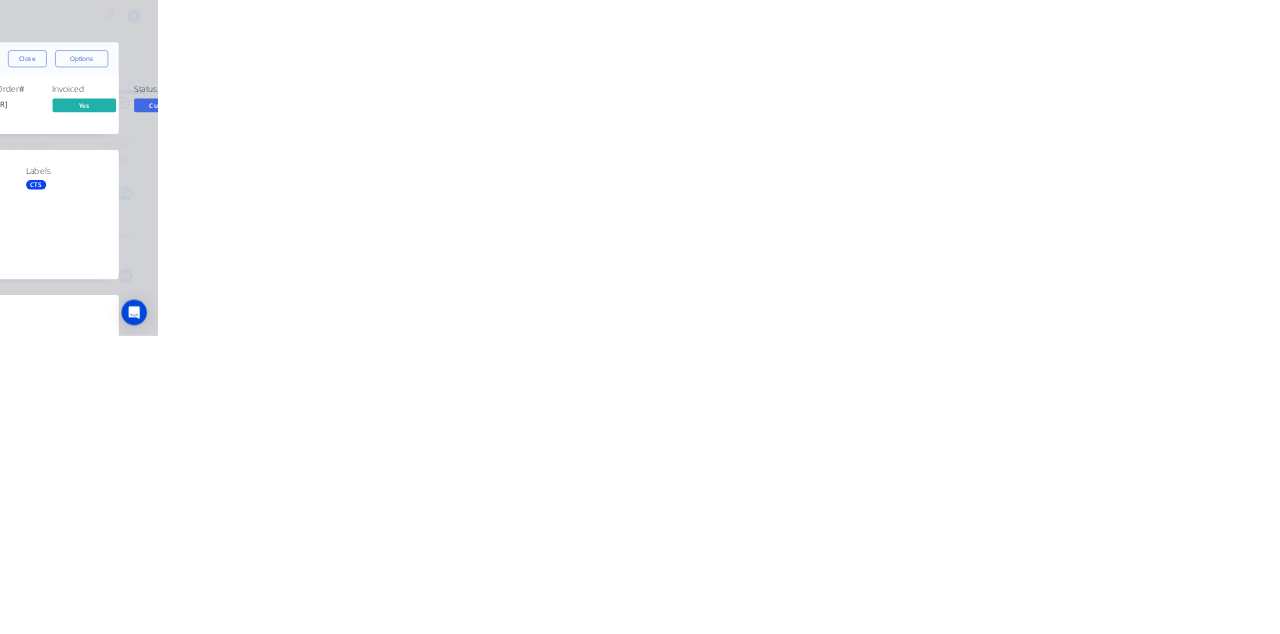 click on "Collaborate" at bounding box center (169, 175) 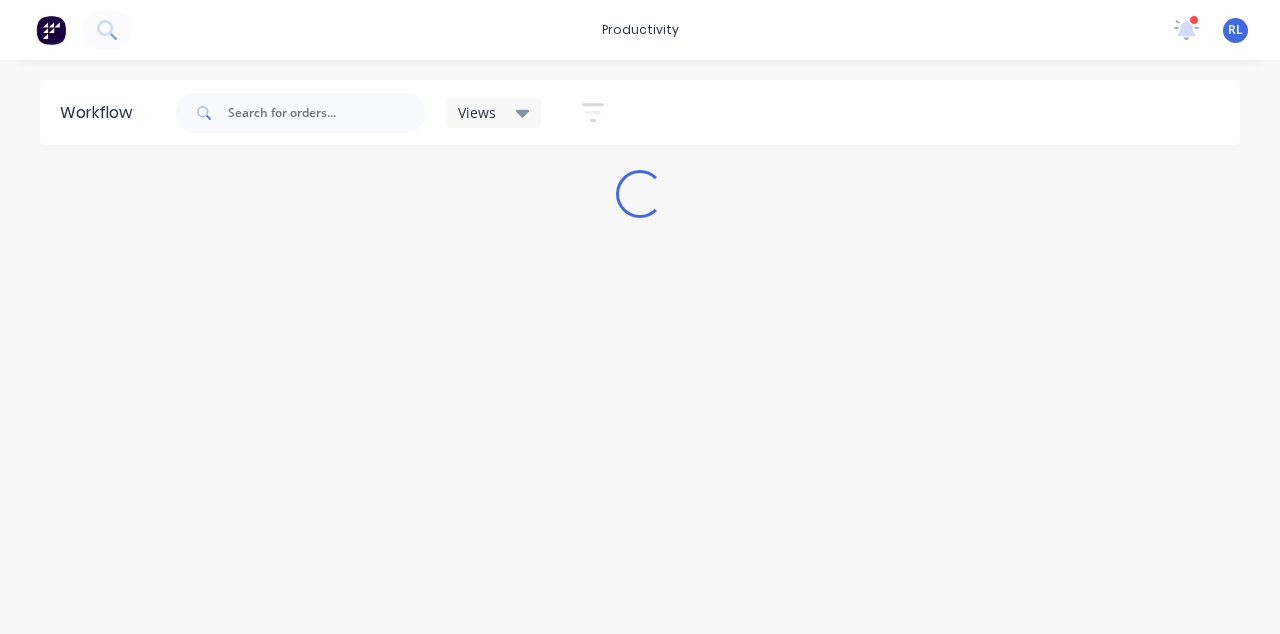 scroll, scrollTop: 0, scrollLeft: 0, axis: both 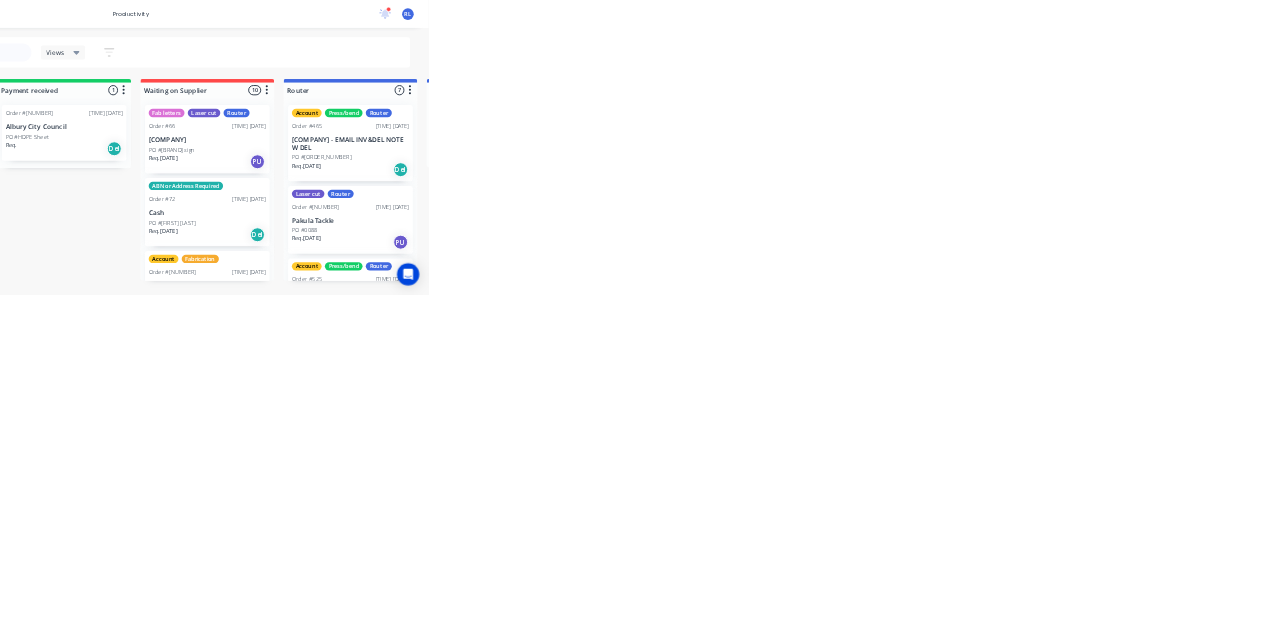 click on "PO #[NUMBER] x [NAME]" at bounding box center (495, 320) 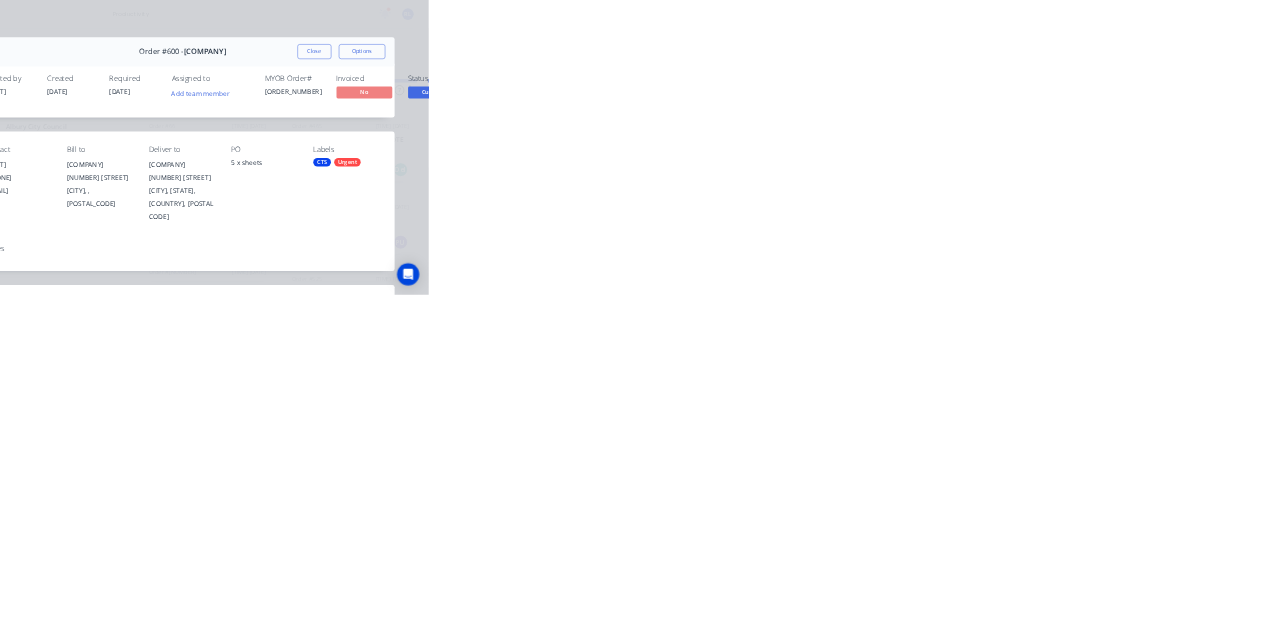 click on "Collaborate" at bounding box center (169, 175) 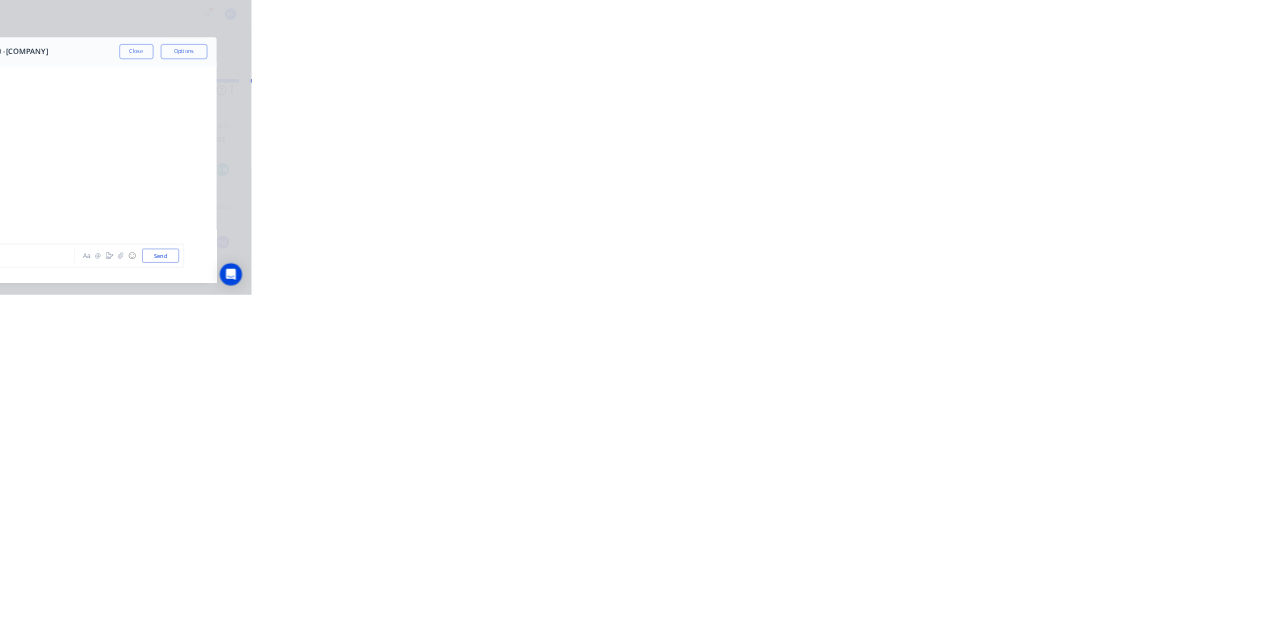 click on "Close" at bounding box center (1033, 111) 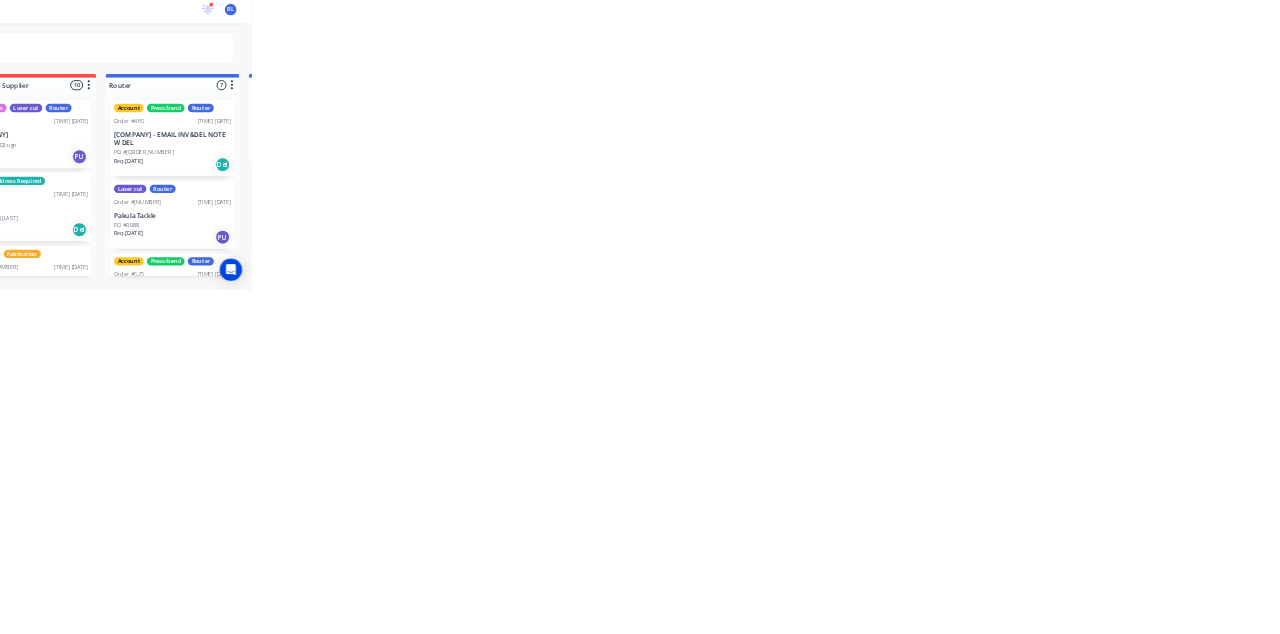 scroll, scrollTop: 0, scrollLeft: 0, axis: both 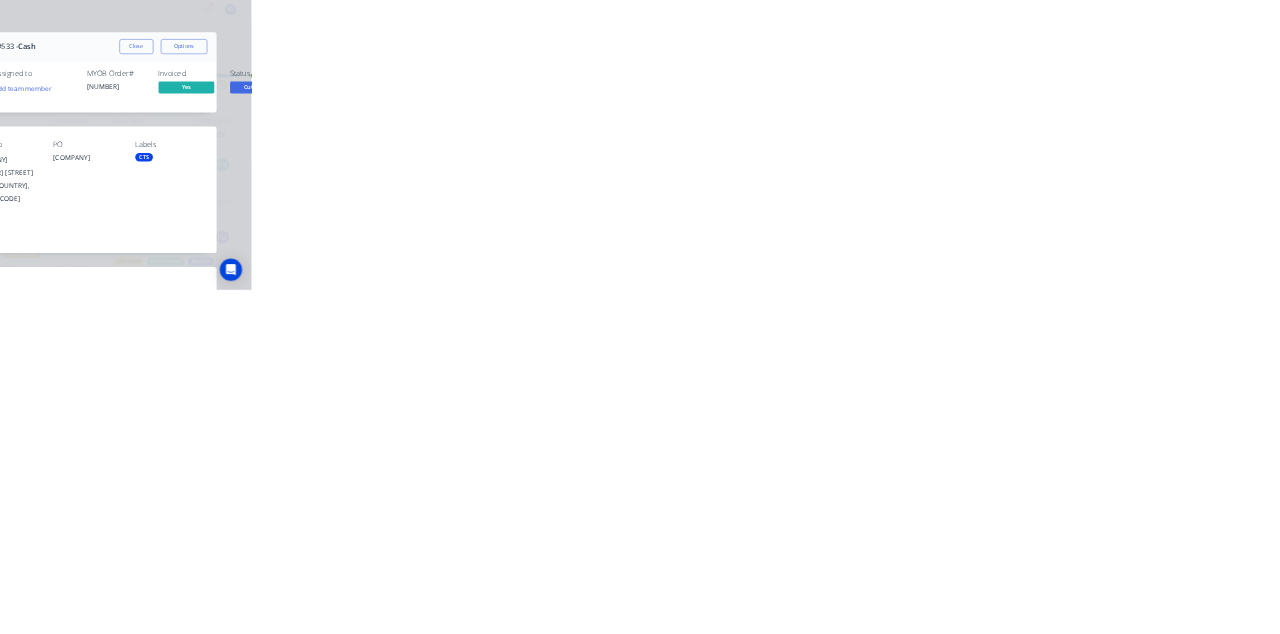 click on "Close" at bounding box center (1033, 111) 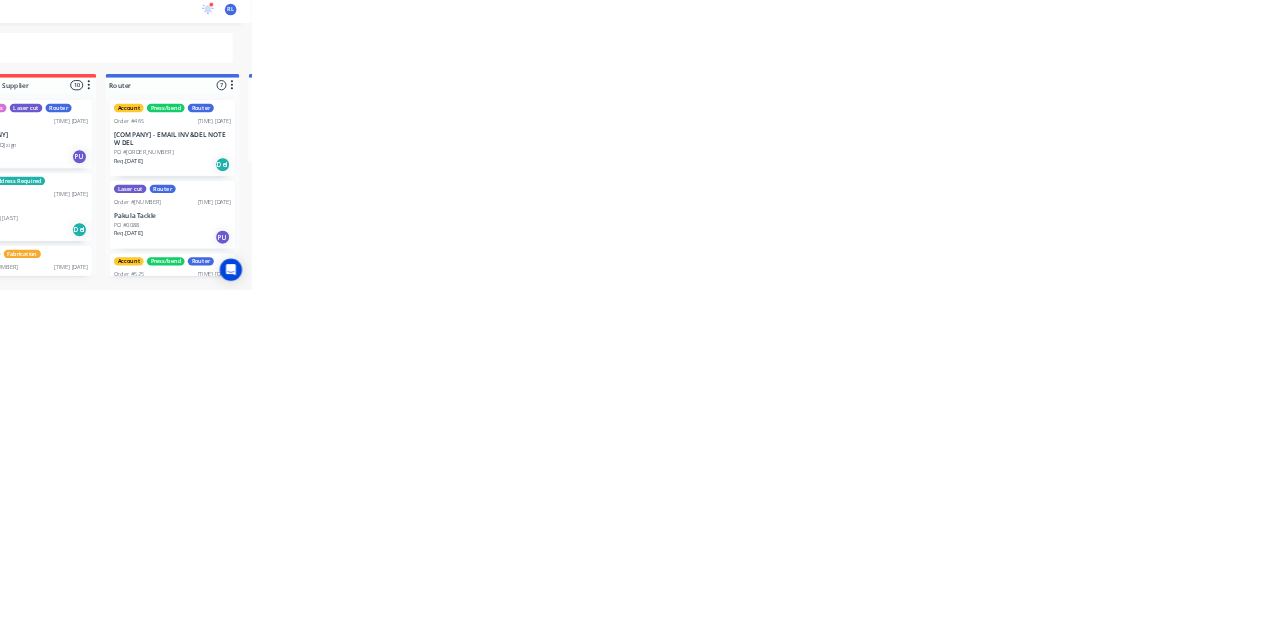 scroll, scrollTop: 864, scrollLeft: 0, axis: vertical 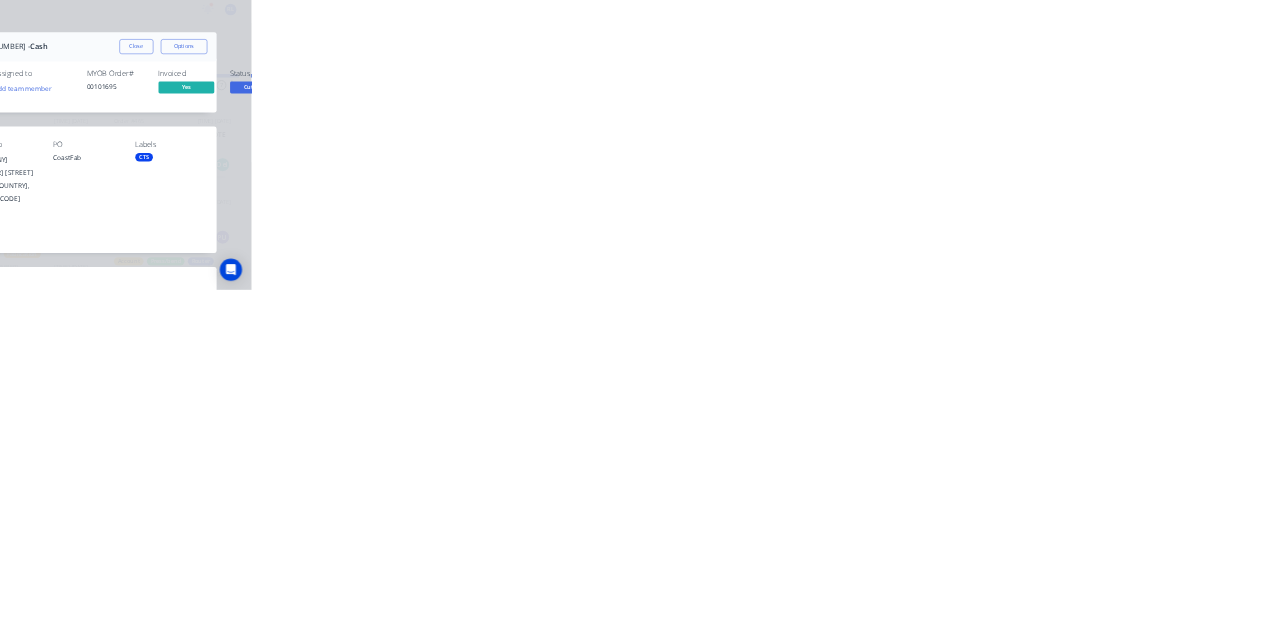 click on "Close" at bounding box center [1033, 111] 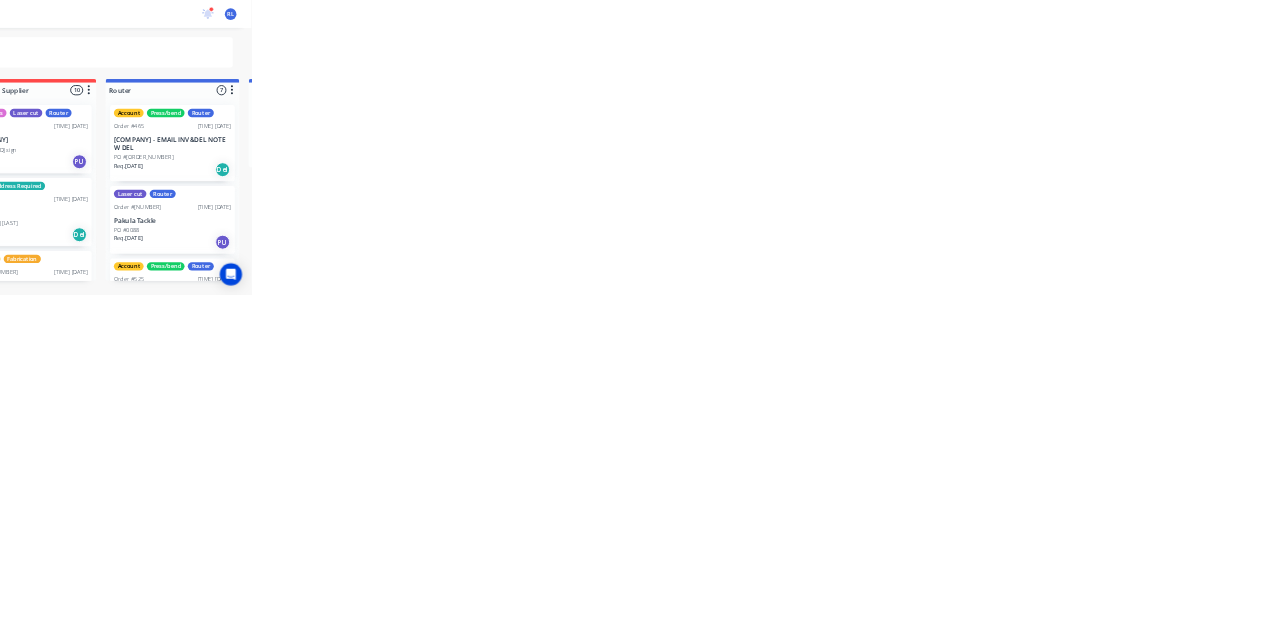 click on "CTS Order #521 12:09 PM 30/06/25 Apex Signage PO #6mm Acrylic panels Req. PU" at bounding box center [803, 1083] 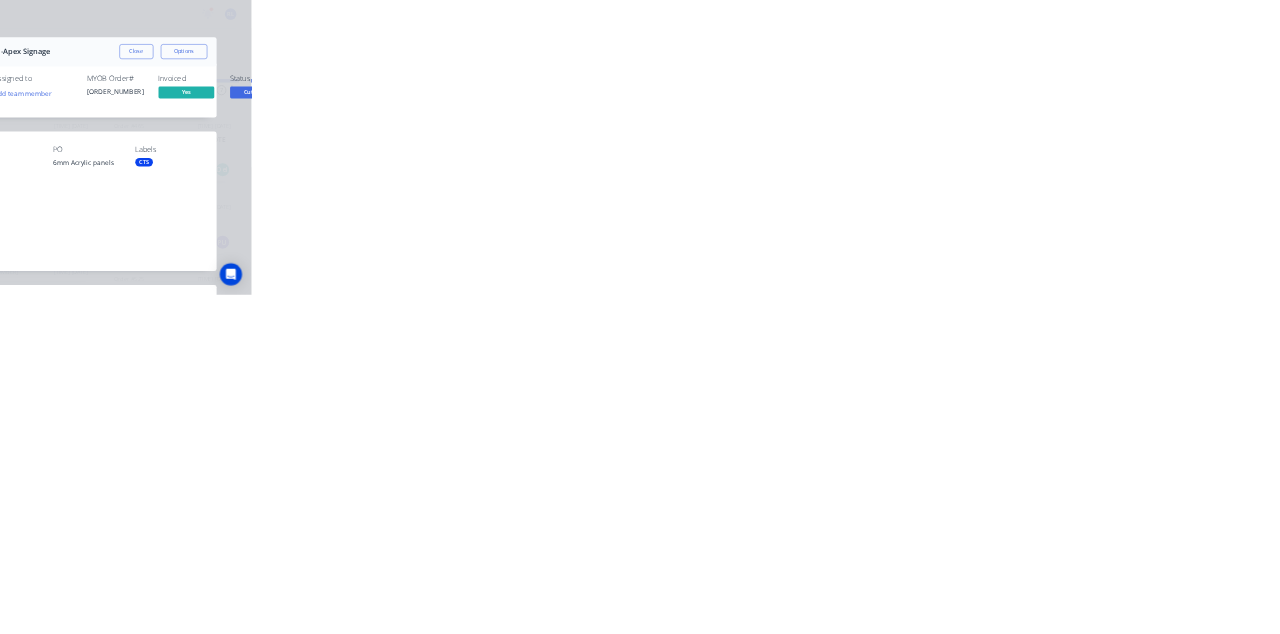 click on "Close" at bounding box center (1033, 111) 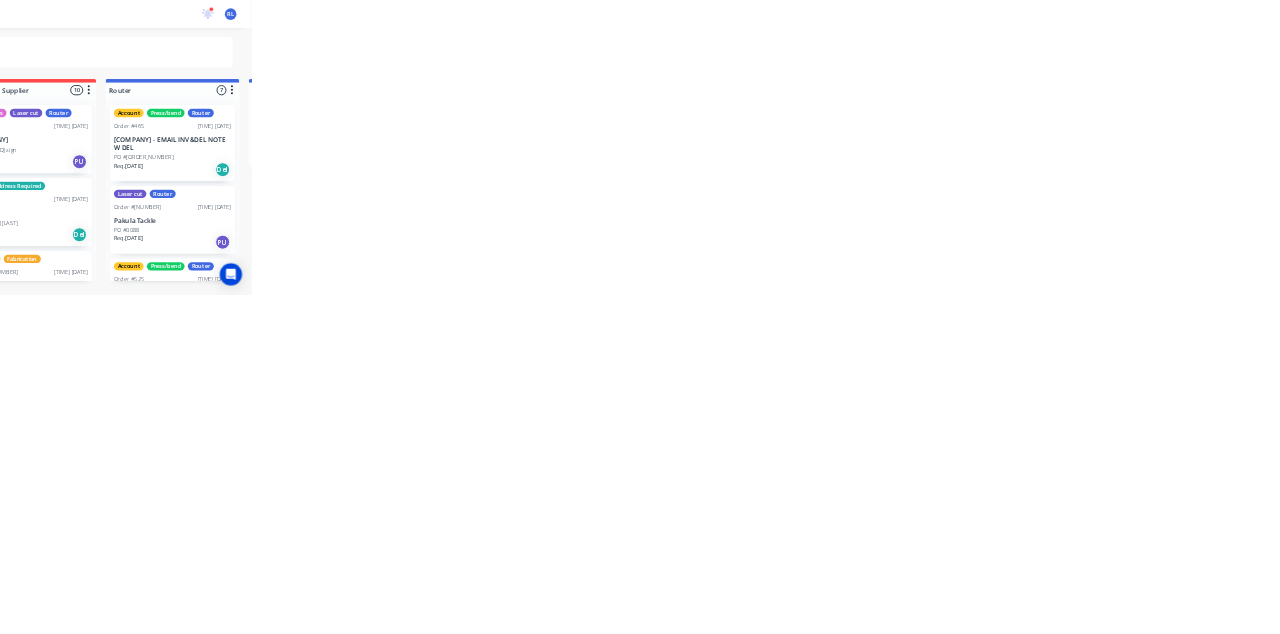 scroll, scrollTop: 864, scrollLeft: 0, axis: vertical 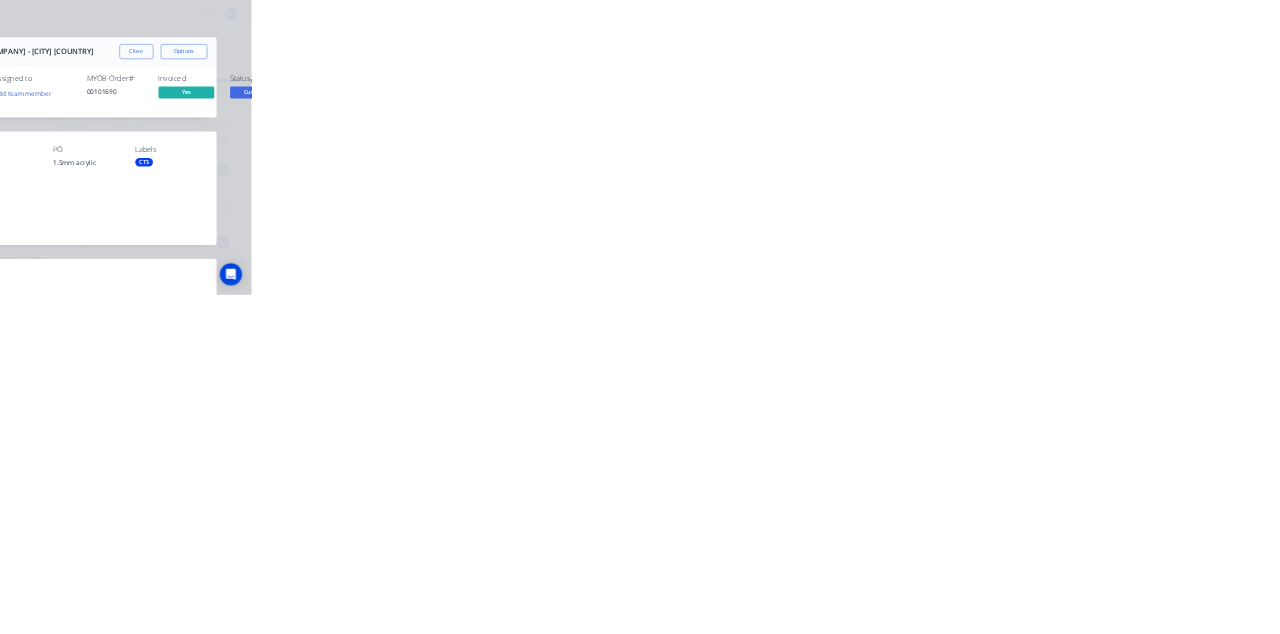 click on "Collaborate" at bounding box center (169, 175) 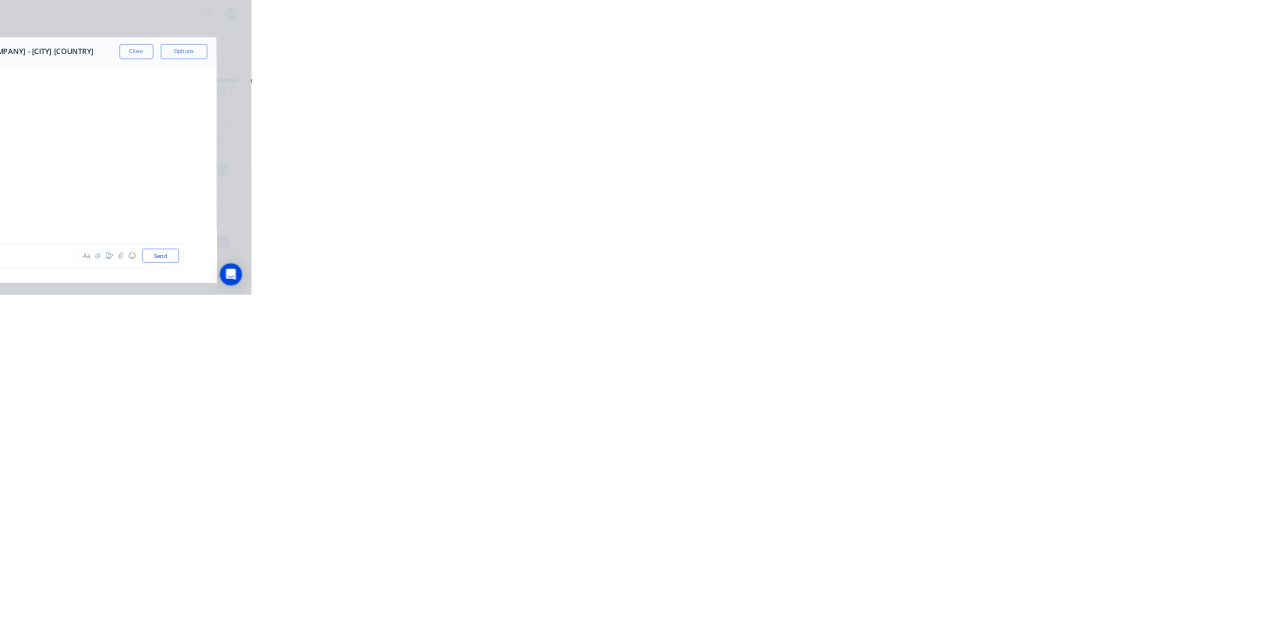 click on "Close" at bounding box center [1033, 111] 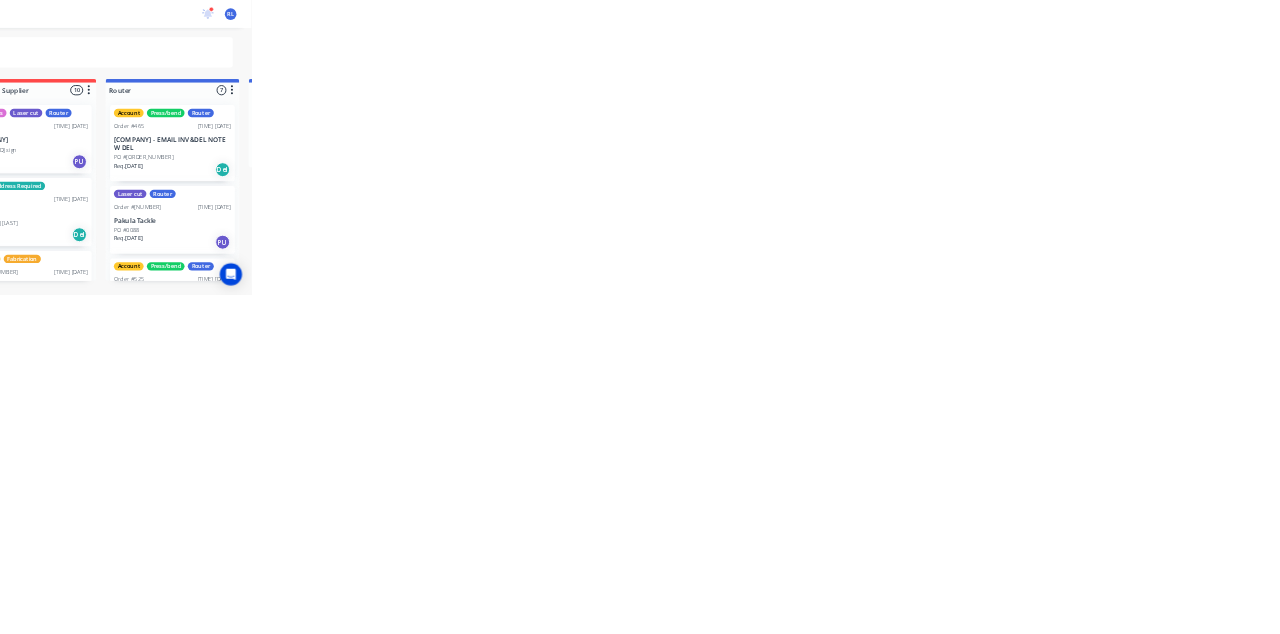 click on "Griffith Uni - Gold Coast Campus" at bounding box center [803, 300] 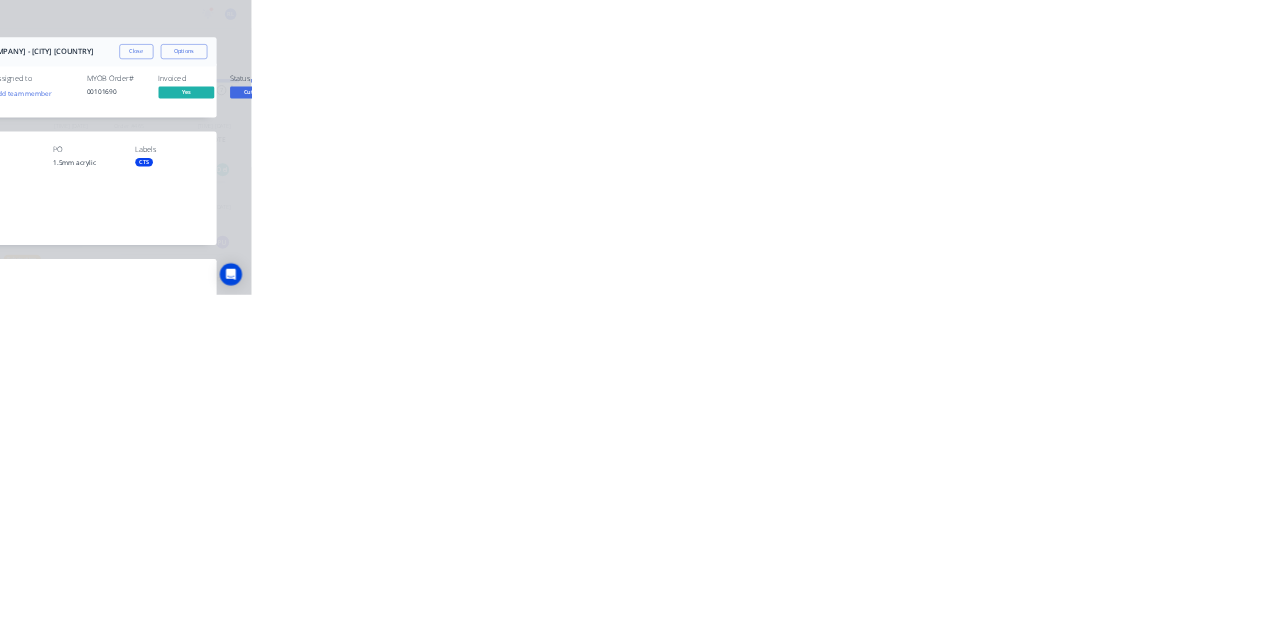 click on "Collaborate" at bounding box center (169, 175) 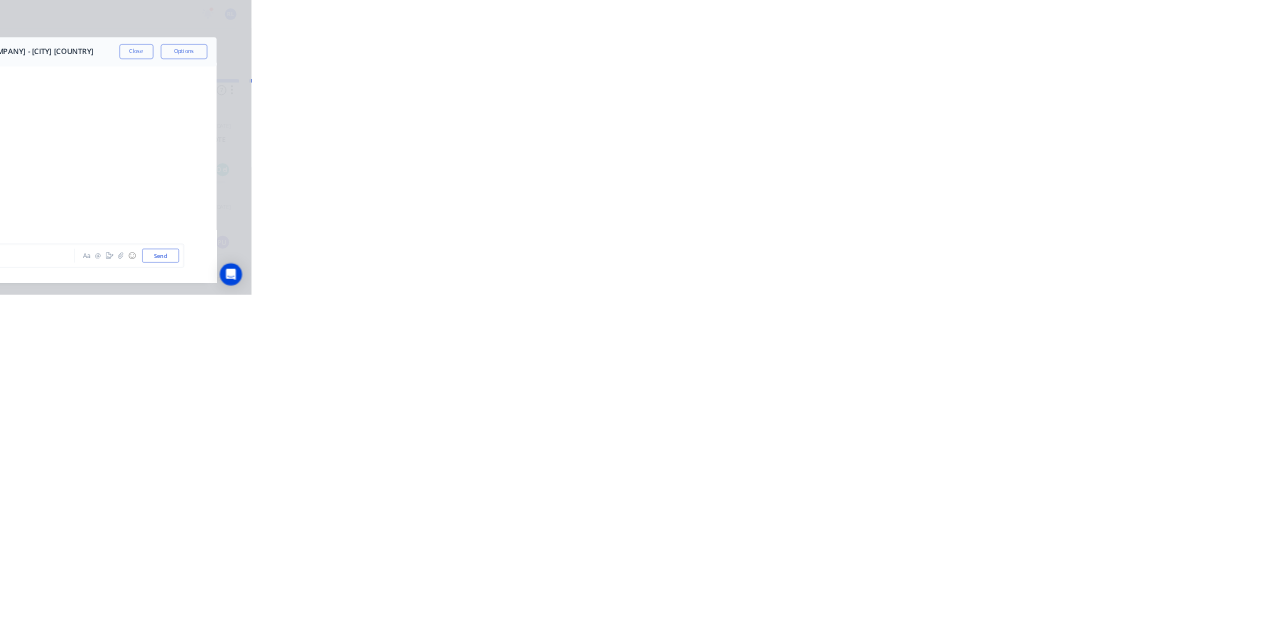 click on "Close" at bounding box center [1033, 111] 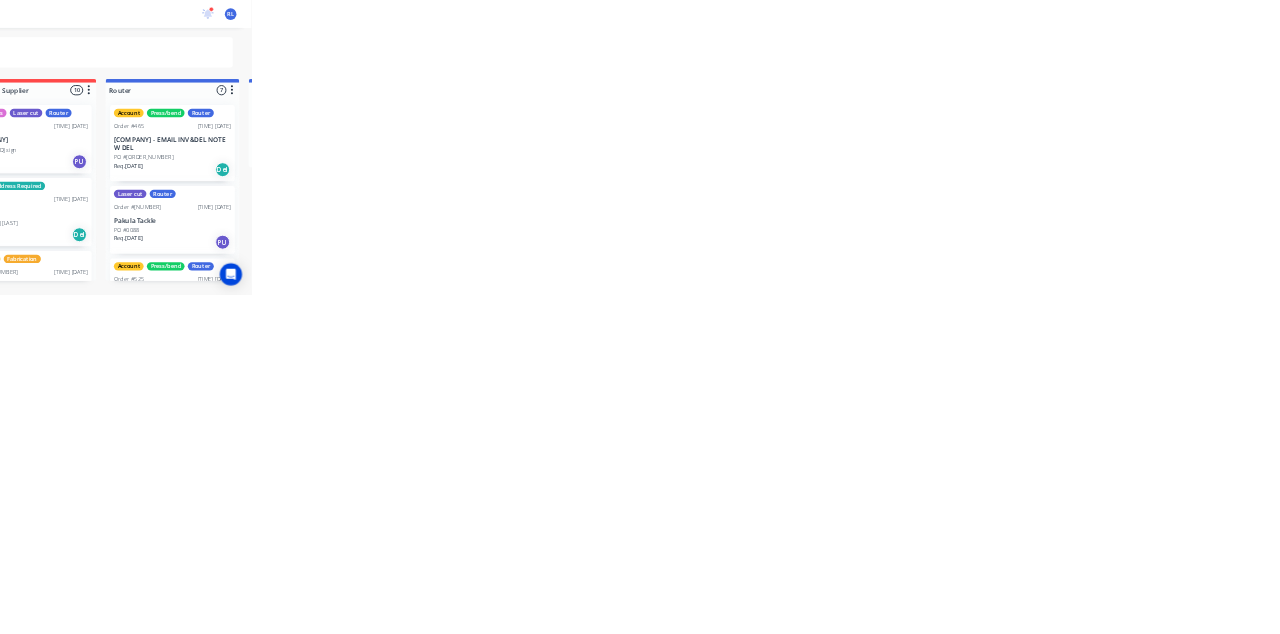 scroll, scrollTop: 0, scrollLeft: 0, axis: both 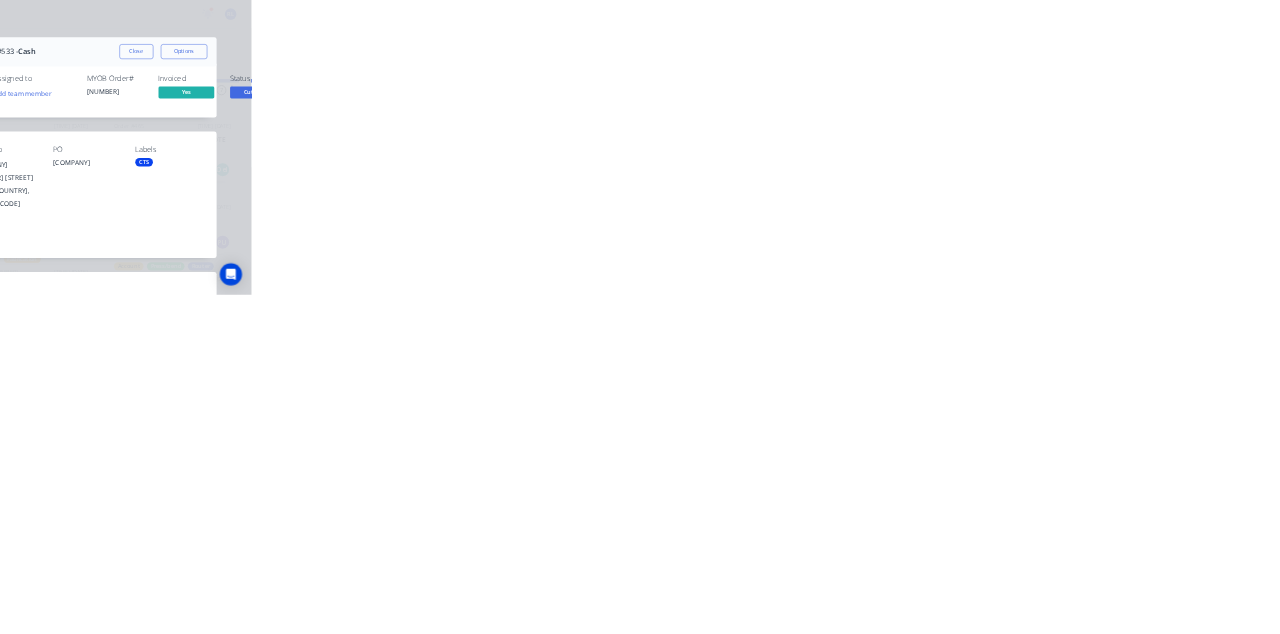 click on "Close" at bounding box center (1033, 111) 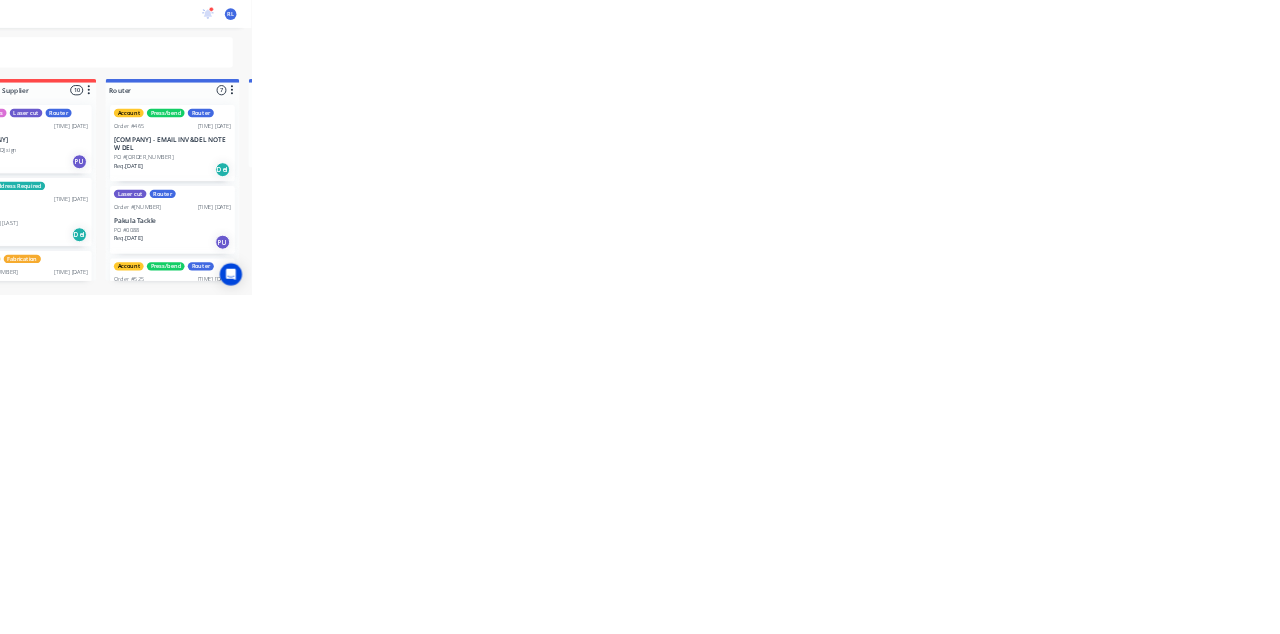 click on "Bonza Graphics - [INITIALS] & [INITIALS] Macgregor Trading As" at bounding box center (803, 300) 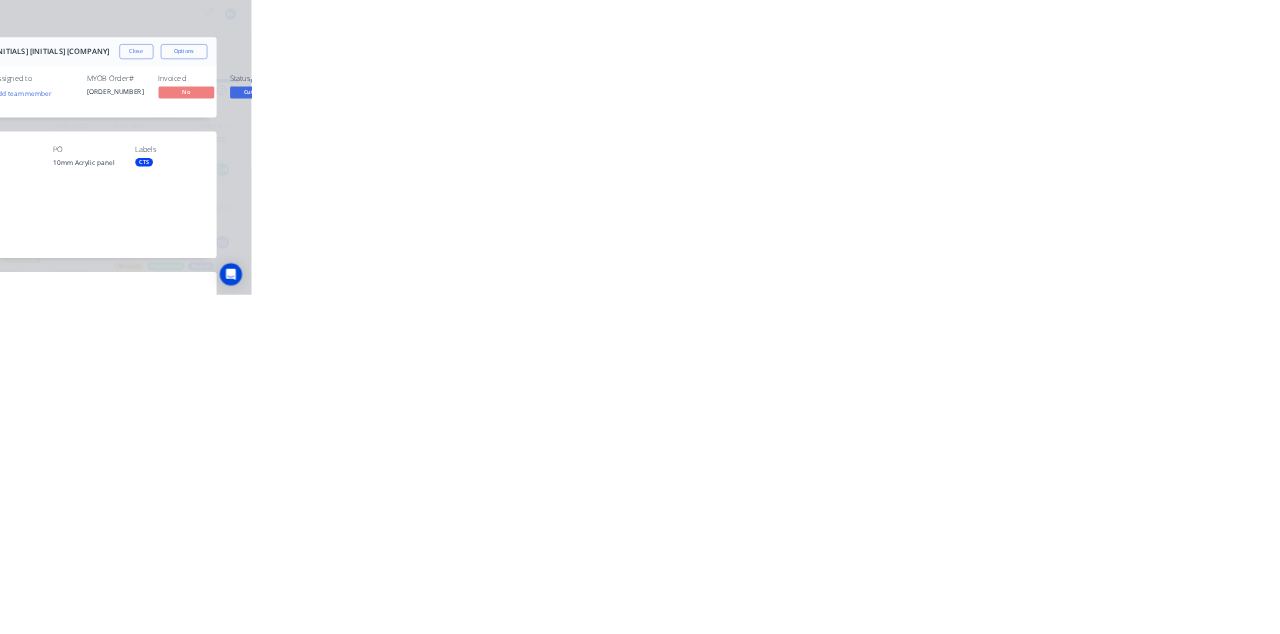 click on "Collaborate" at bounding box center [169, 175] 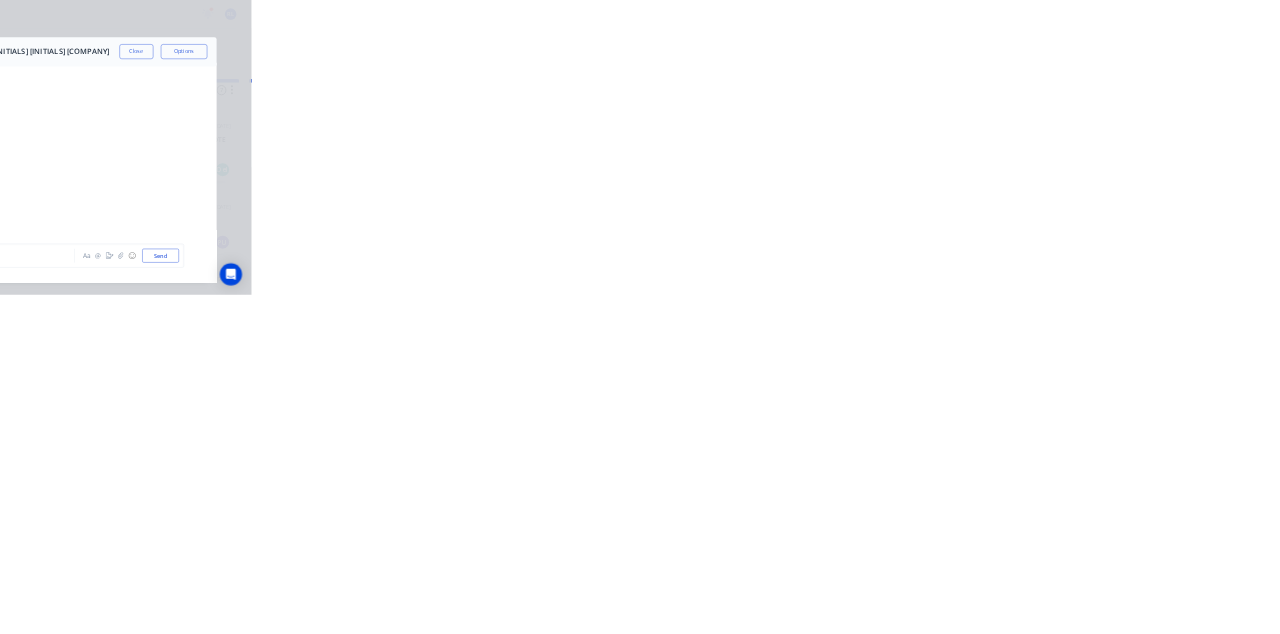 click on "Close" at bounding box center [1033, 111] 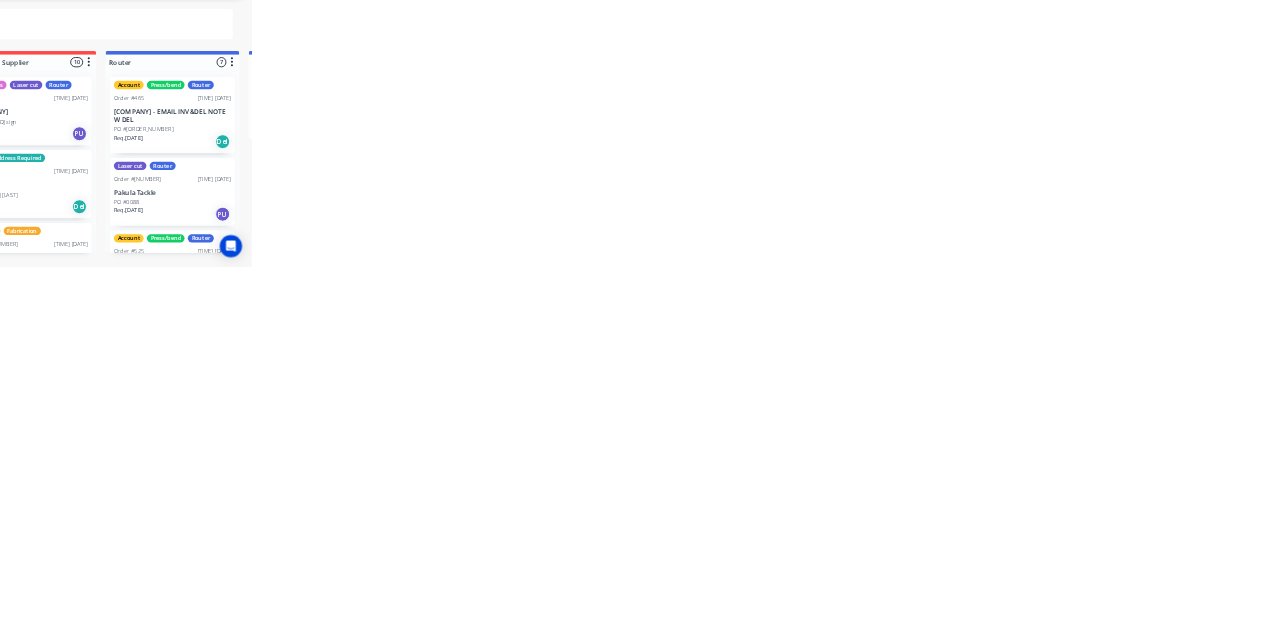 click on "Bonza Graphics - [INITIALS] & [INITIALS] Macgregor Trading As" at bounding box center (803, 300) 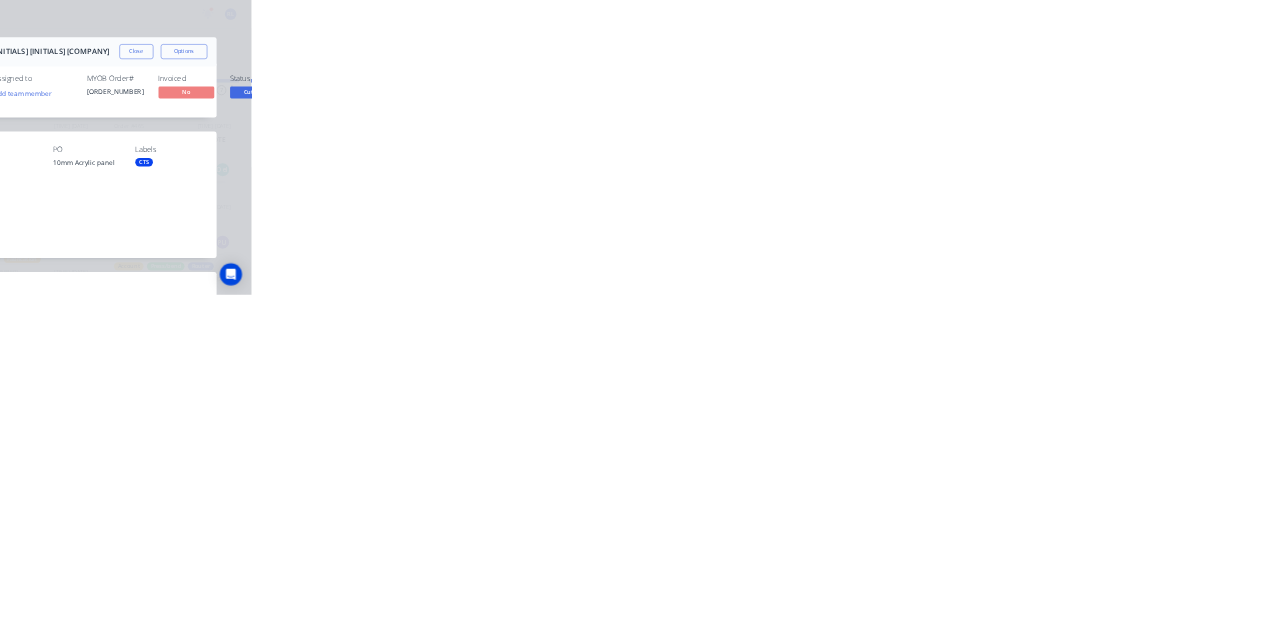 click on "Close" at bounding box center (1033, 111) 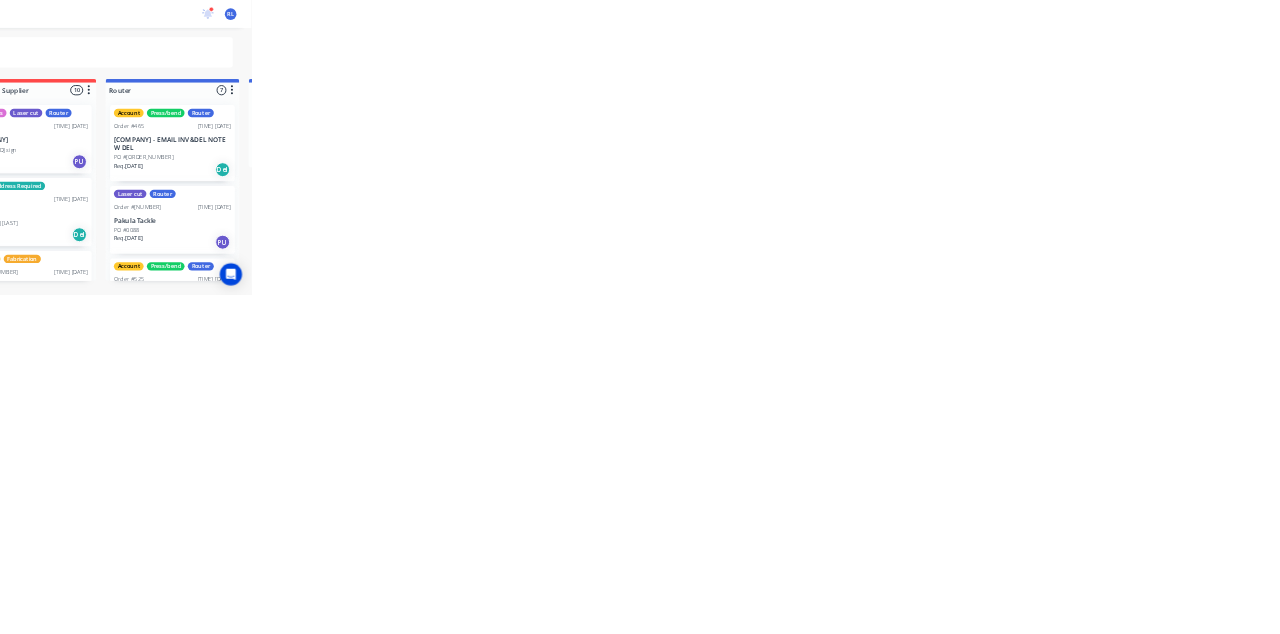 scroll, scrollTop: 272, scrollLeft: 0, axis: vertical 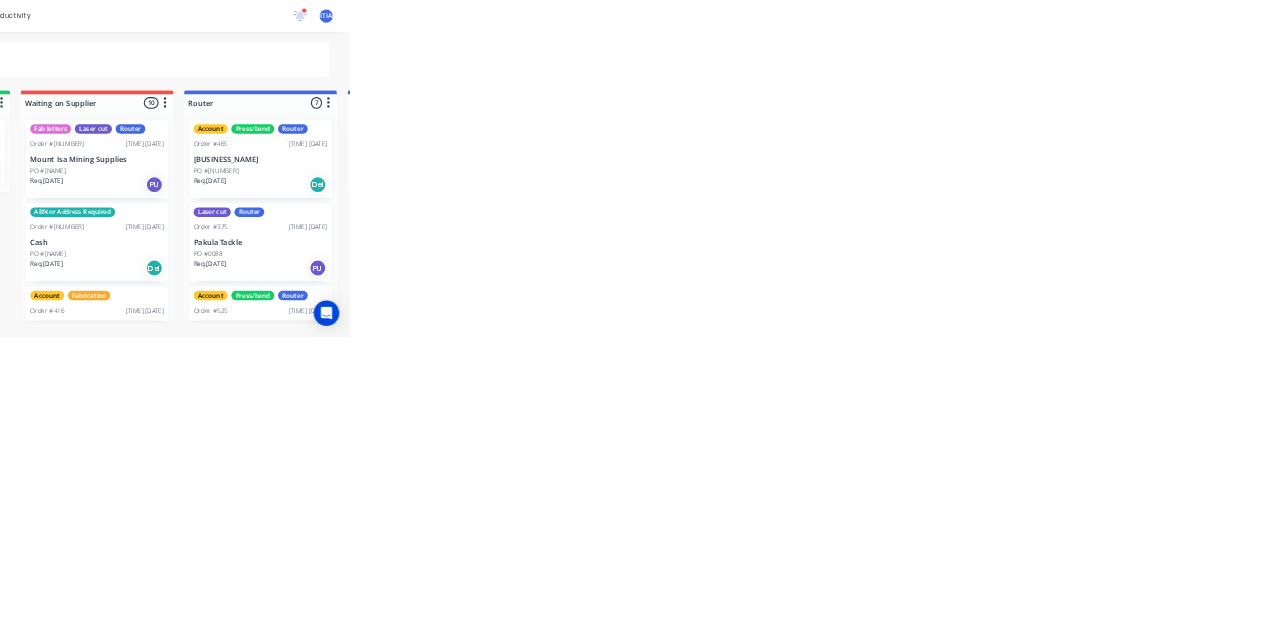 click on "Cash" at bounding box center [803, 300] 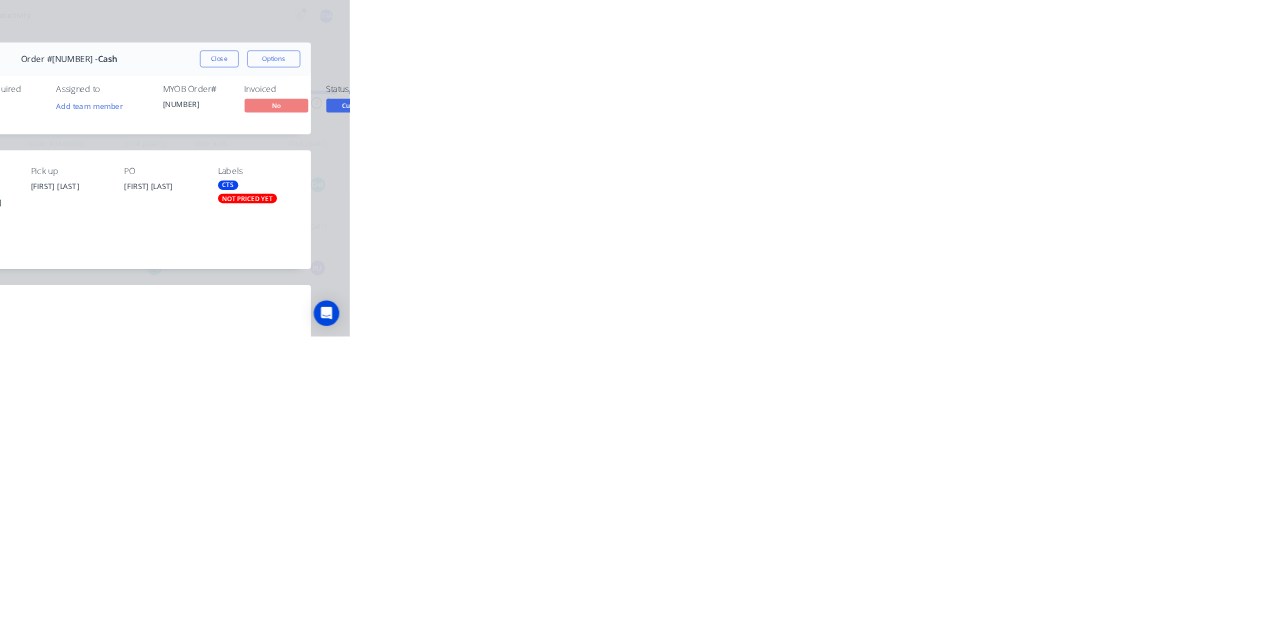 click on "Collaborate" at bounding box center [169, 175] 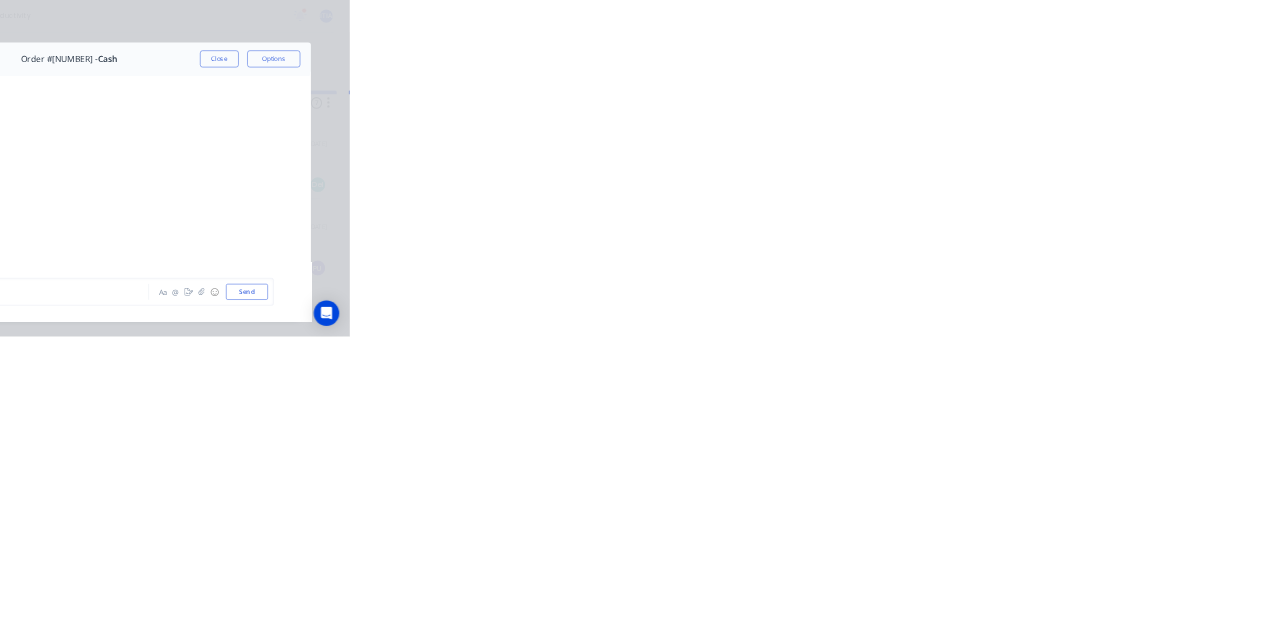 click at bounding box center (643, 550) 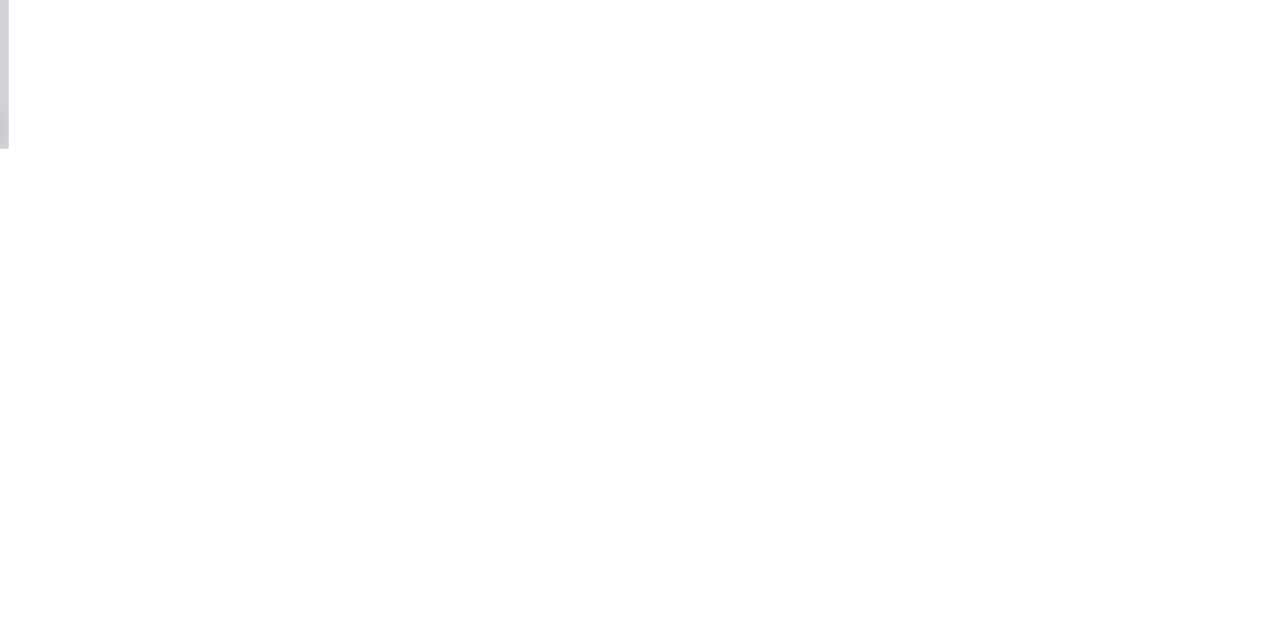 click on "@[NAME]" at bounding box center [643, 550] 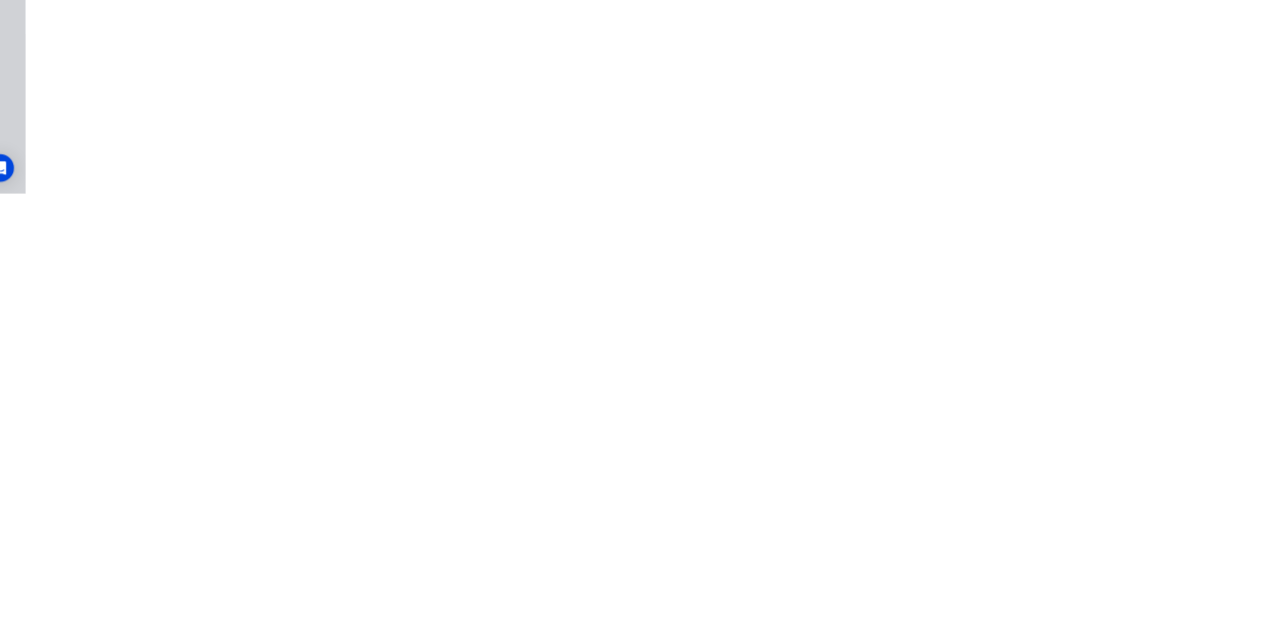 click on "Send" at bounding box center (1085, 550) 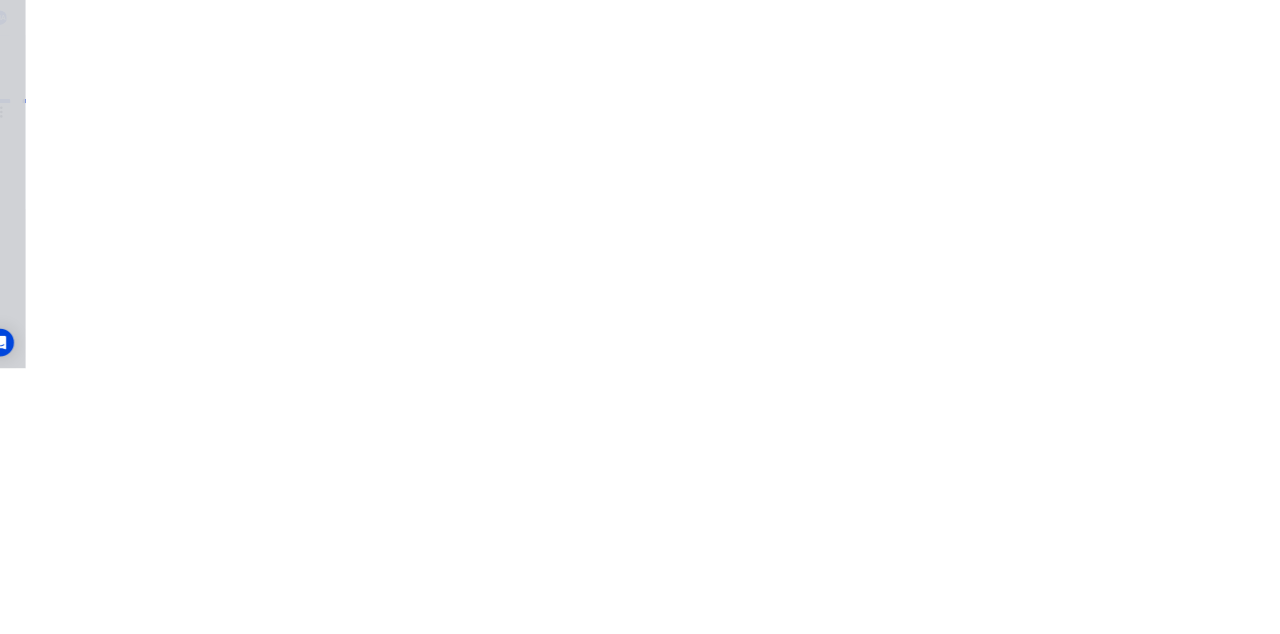 click on "Close" at bounding box center (1033, 111) 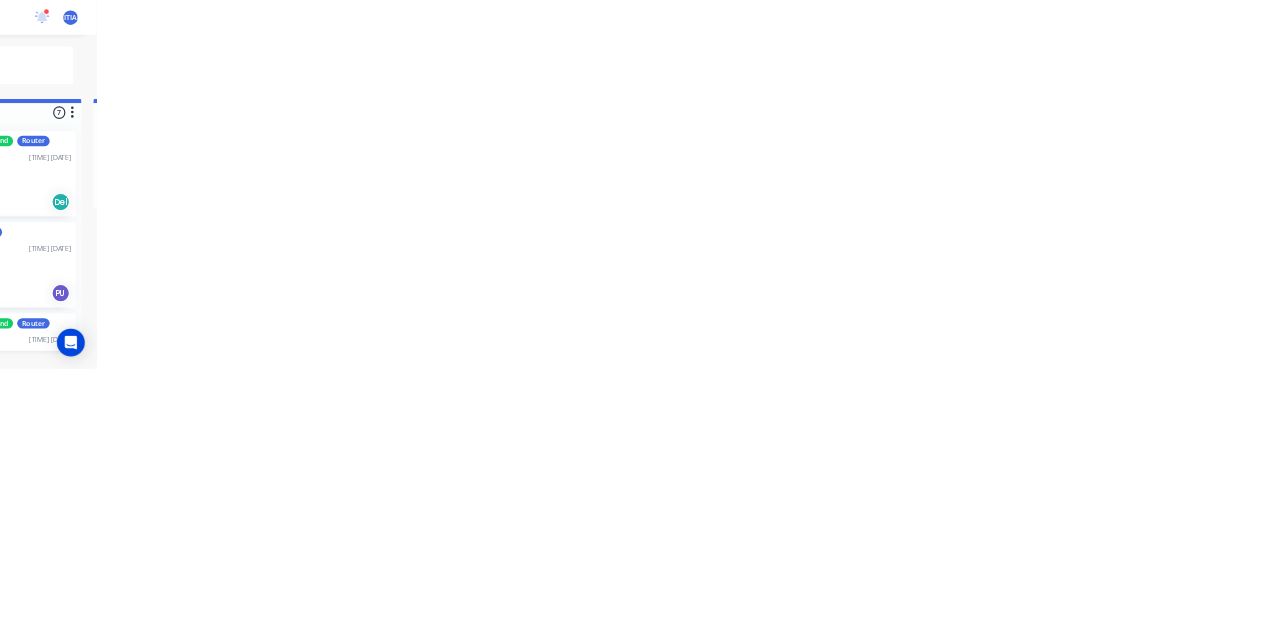 scroll, scrollTop: 706, scrollLeft: 0, axis: vertical 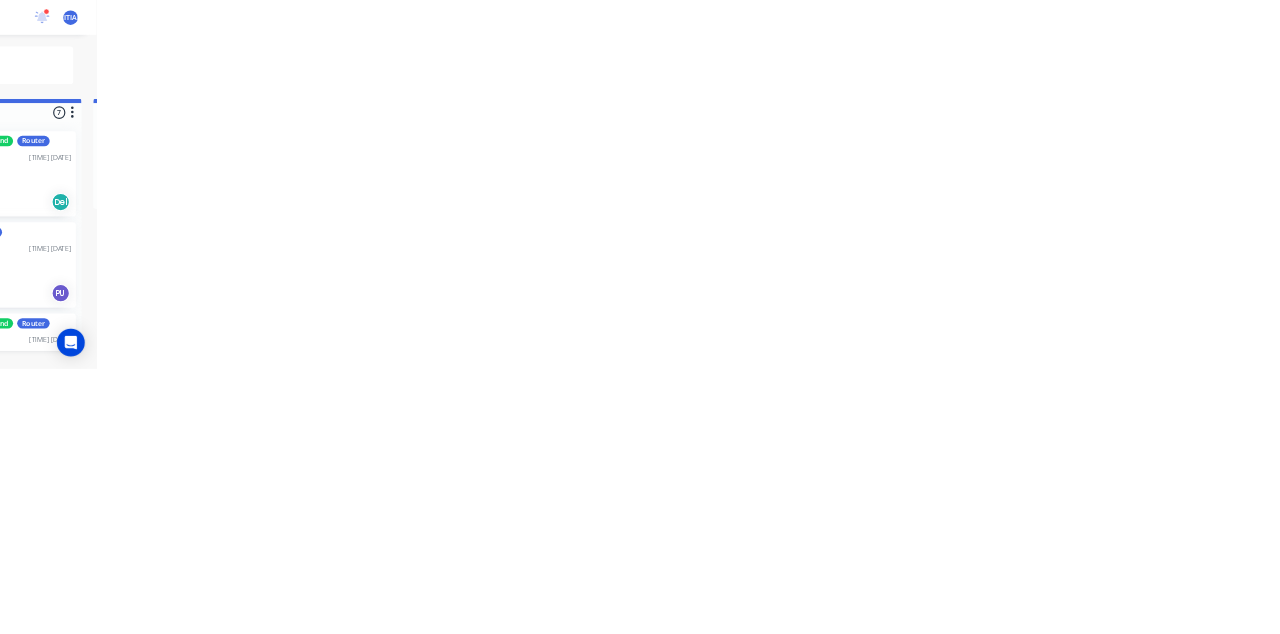 click on "Griffith Uni - Gold Coast Campus" at bounding box center [803, 300] 